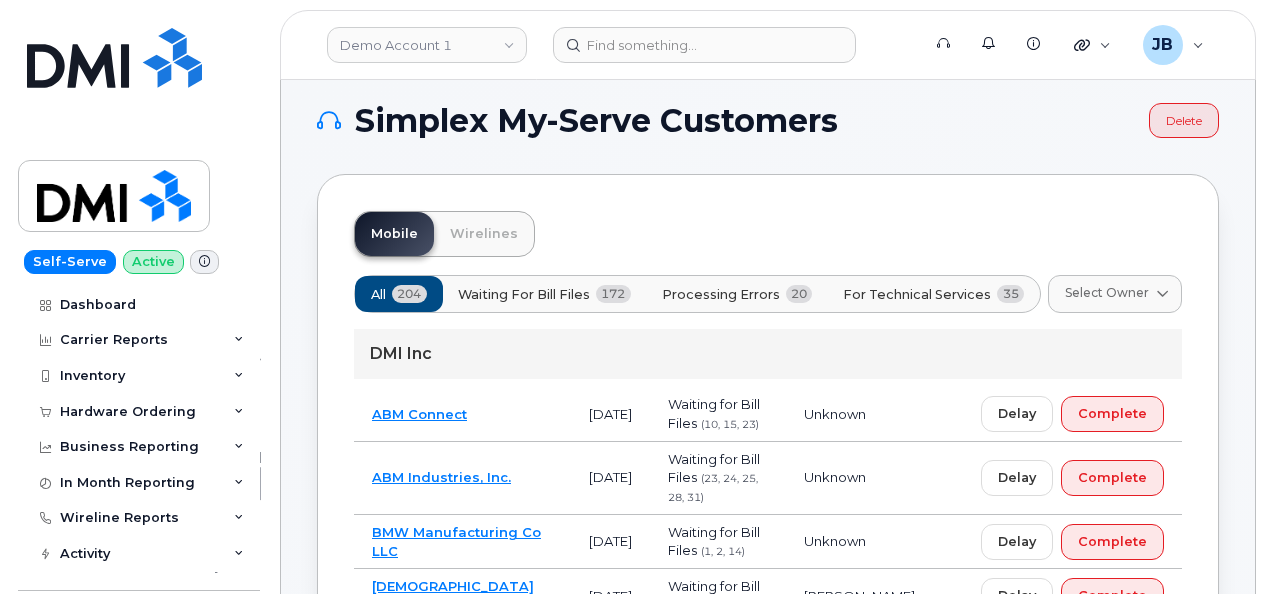 scroll, scrollTop: 0, scrollLeft: 0, axis: both 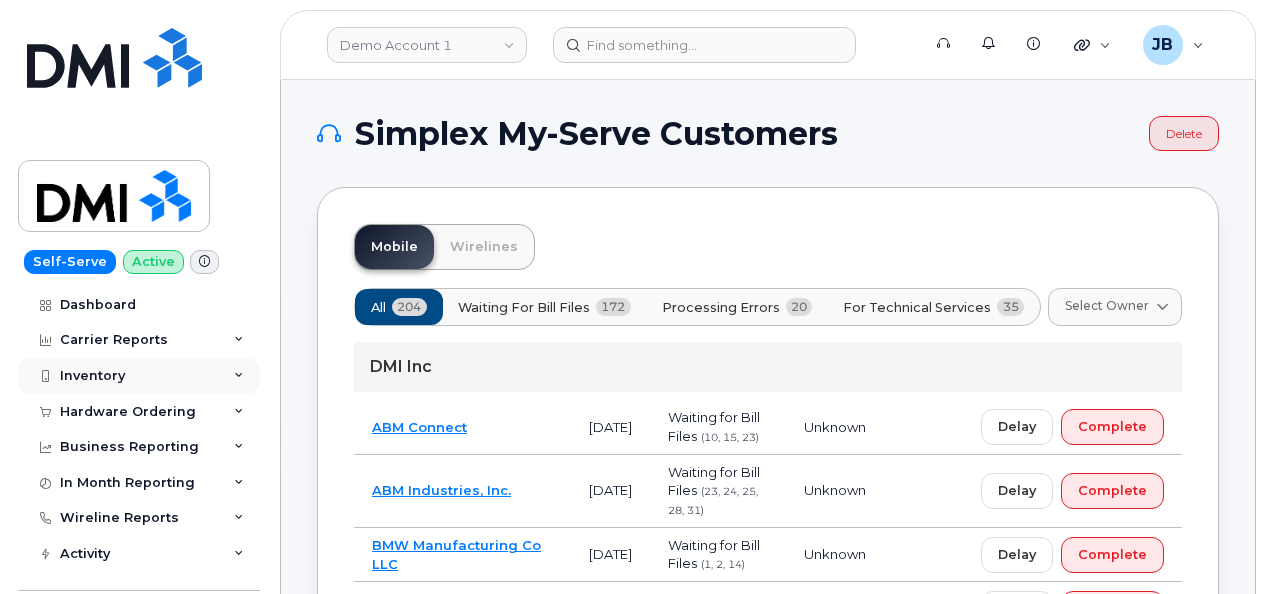 click on "Inventory" 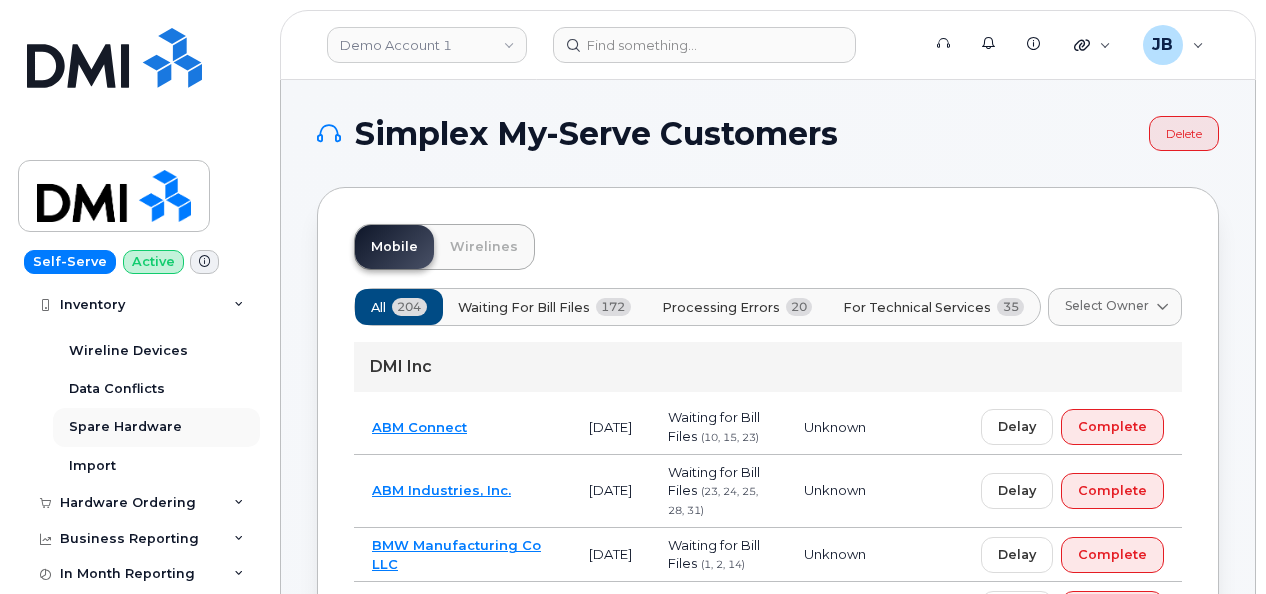 scroll, scrollTop: 0, scrollLeft: 0, axis: both 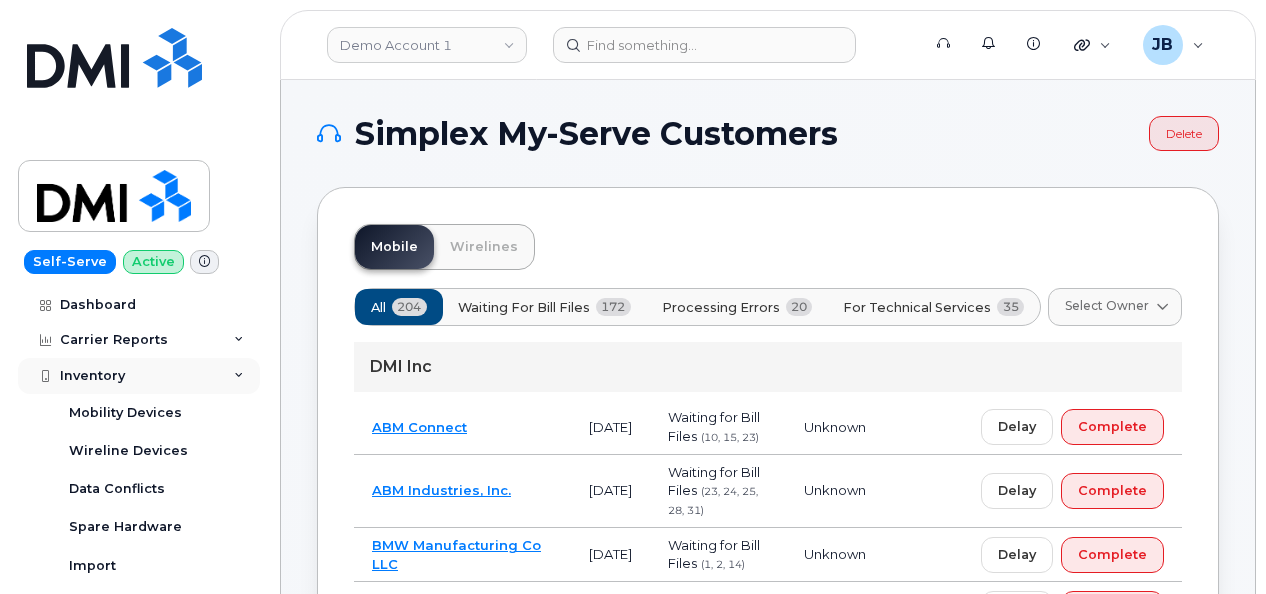 click on "Inventory" 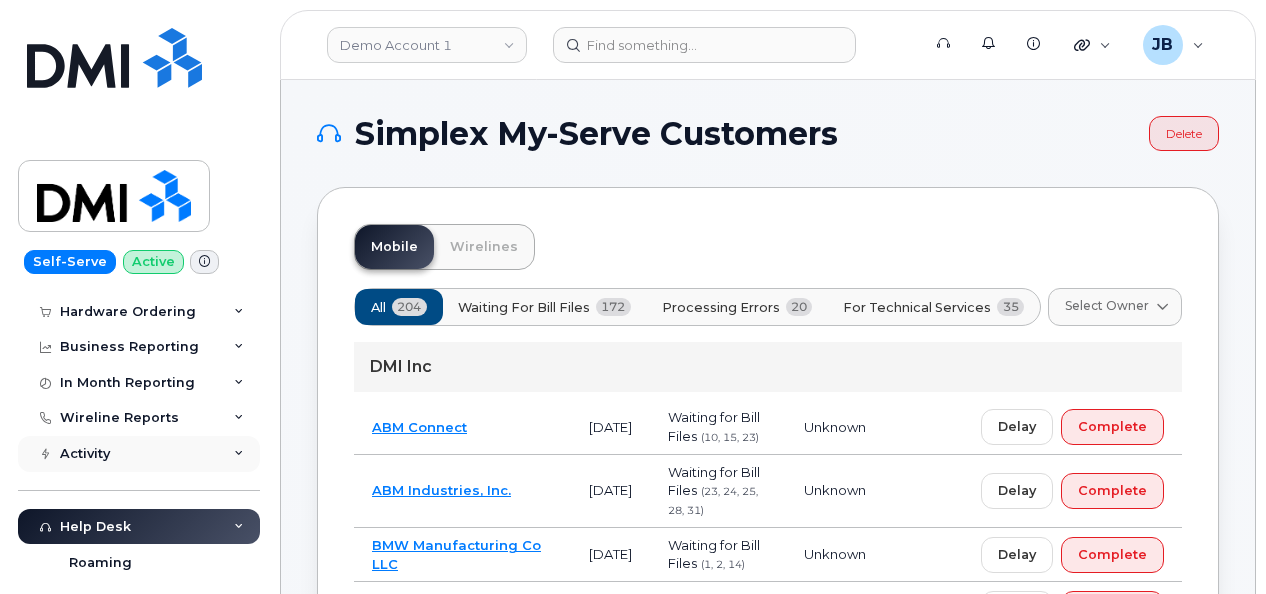 scroll, scrollTop: 0, scrollLeft: 0, axis: both 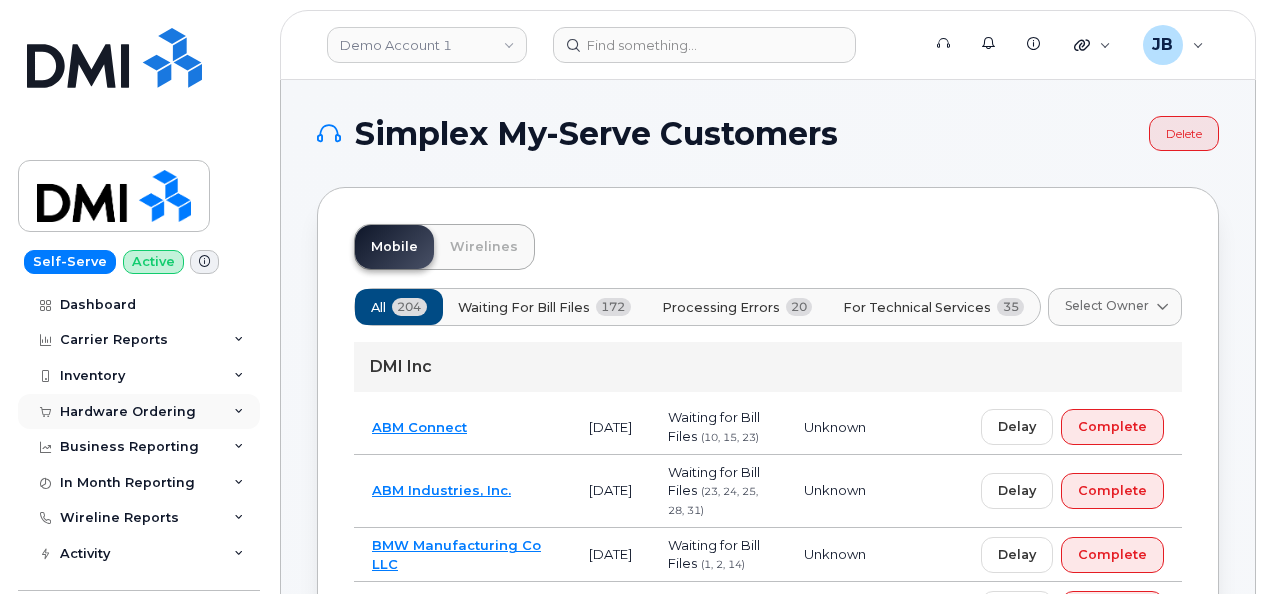 click on "Hardware Ordering" 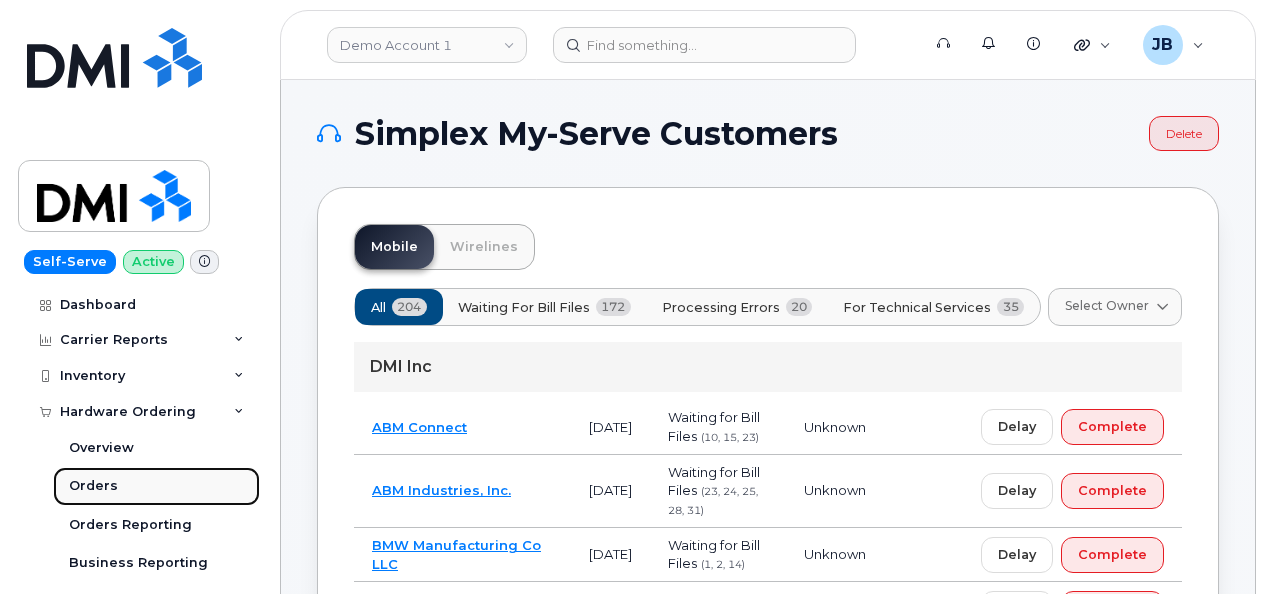 click on "Orders" 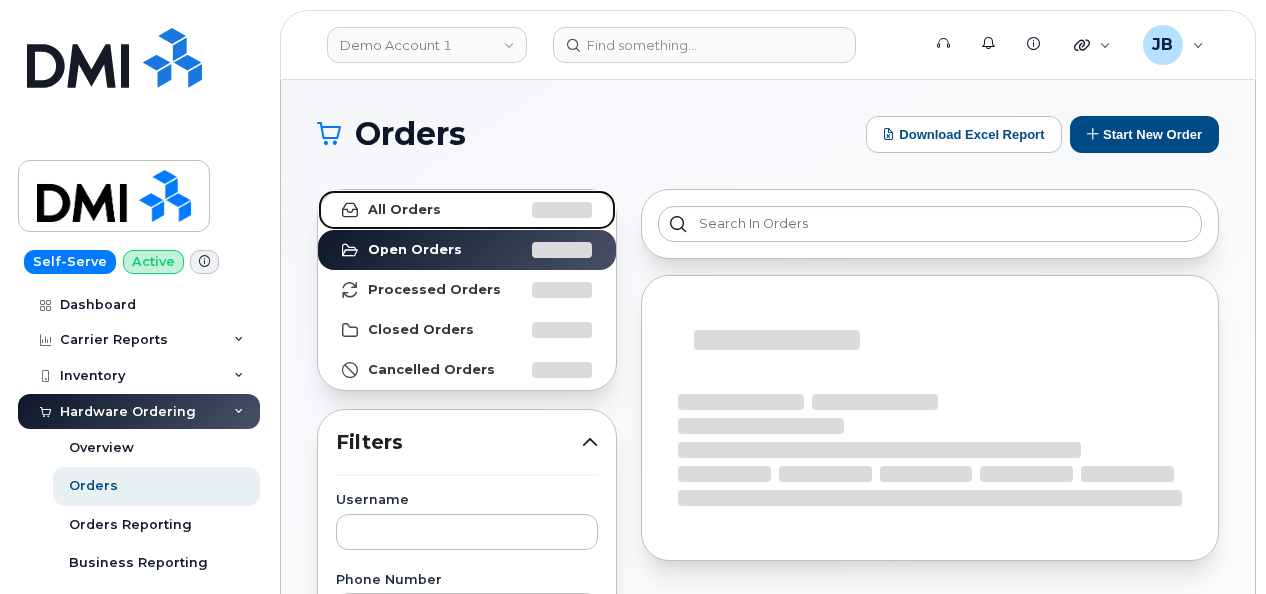 click on "All Orders" 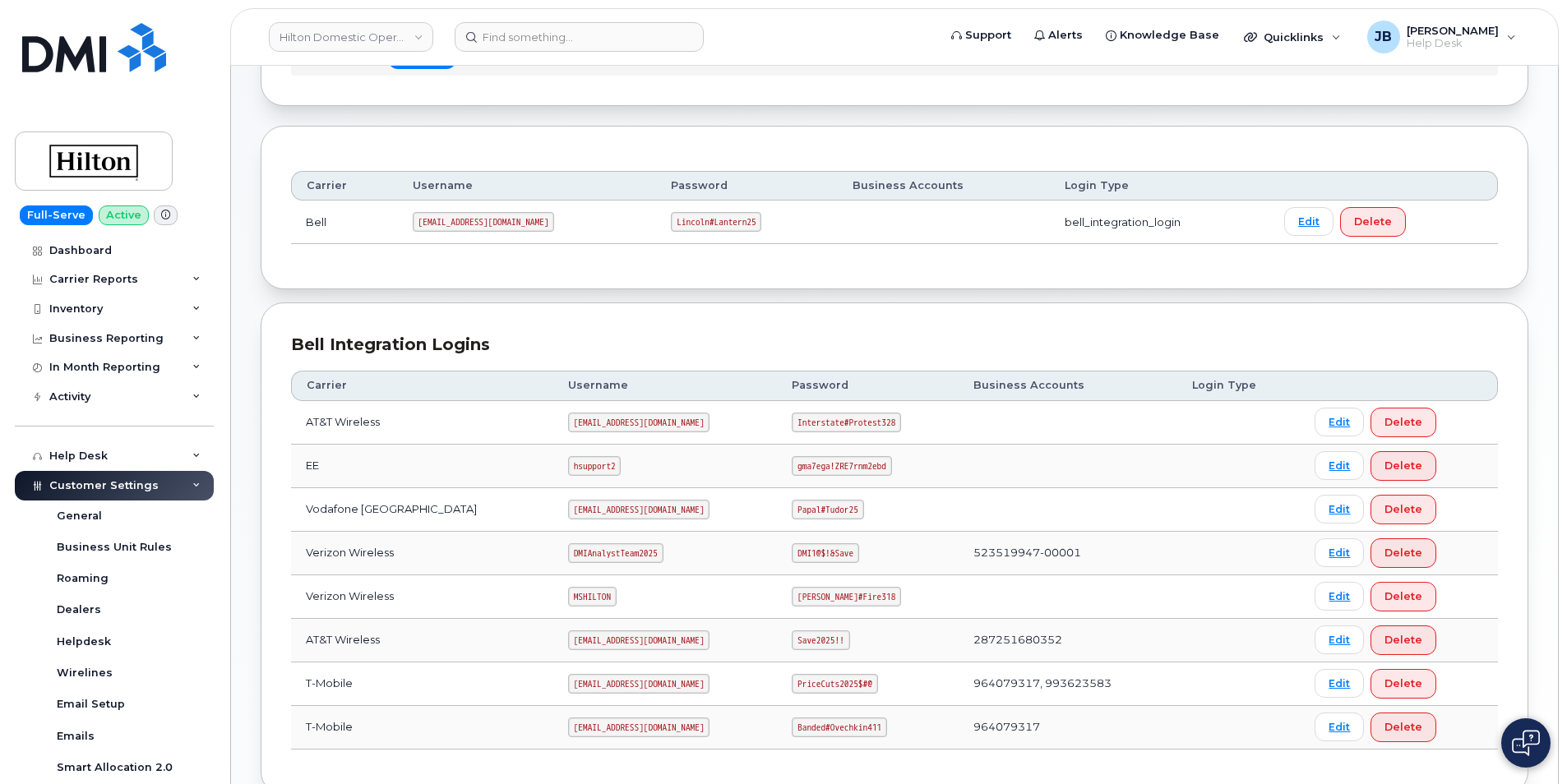 scroll, scrollTop: 164, scrollLeft: 0, axis: vertical 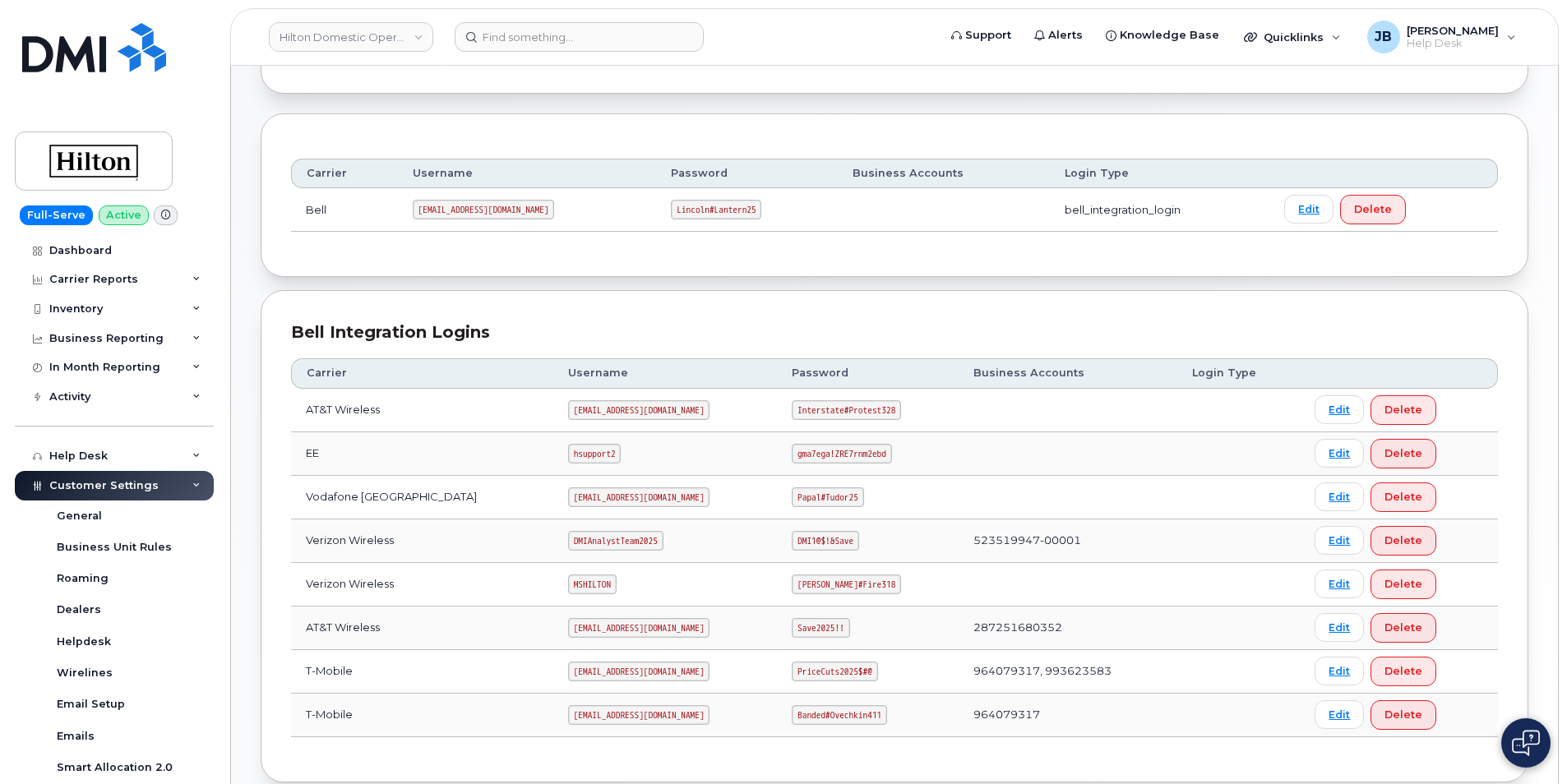 click on "[EMAIL_ADDRESS][DOMAIN_NAME]" 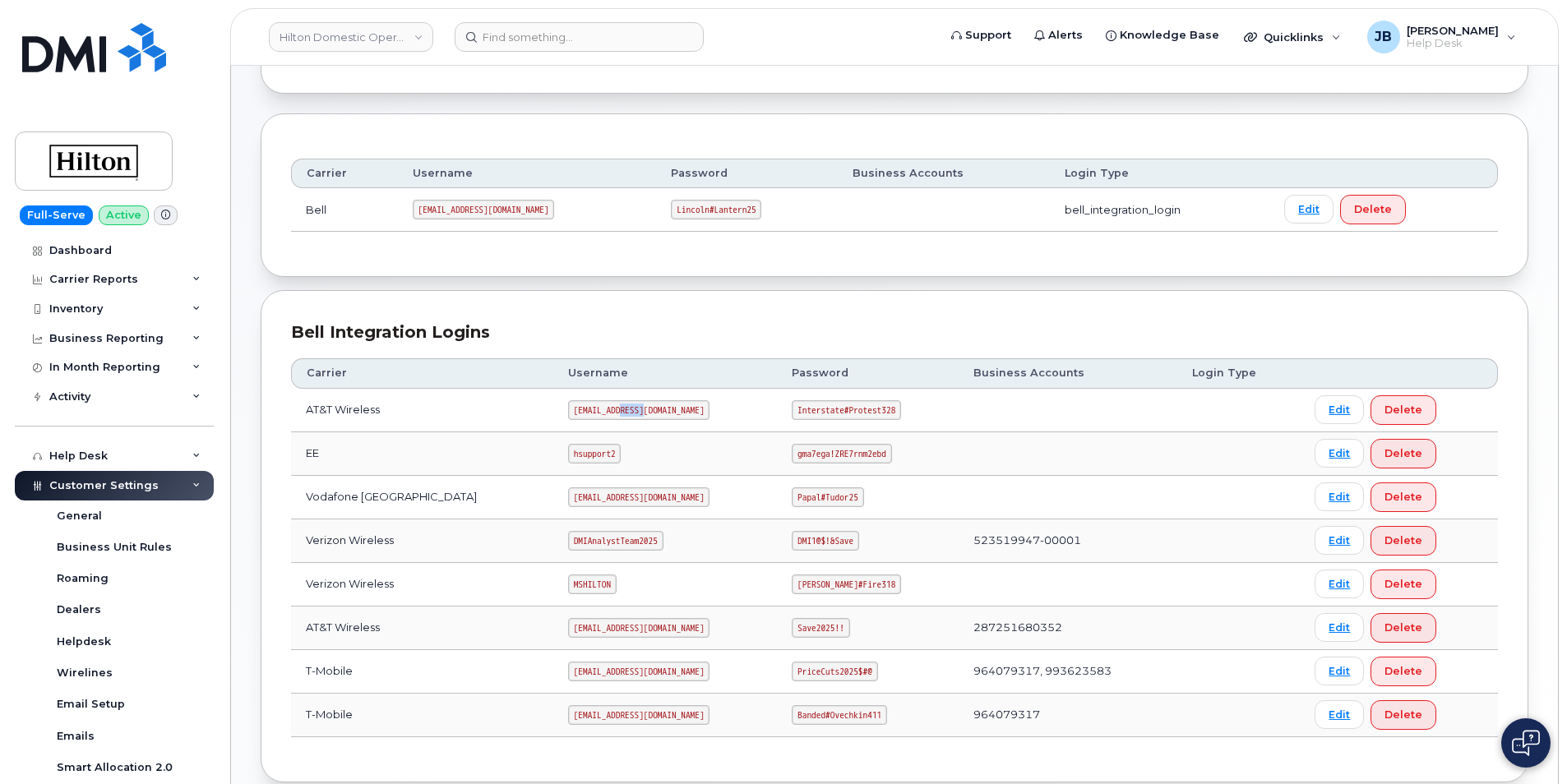 click on "[EMAIL_ADDRESS][DOMAIN_NAME]" 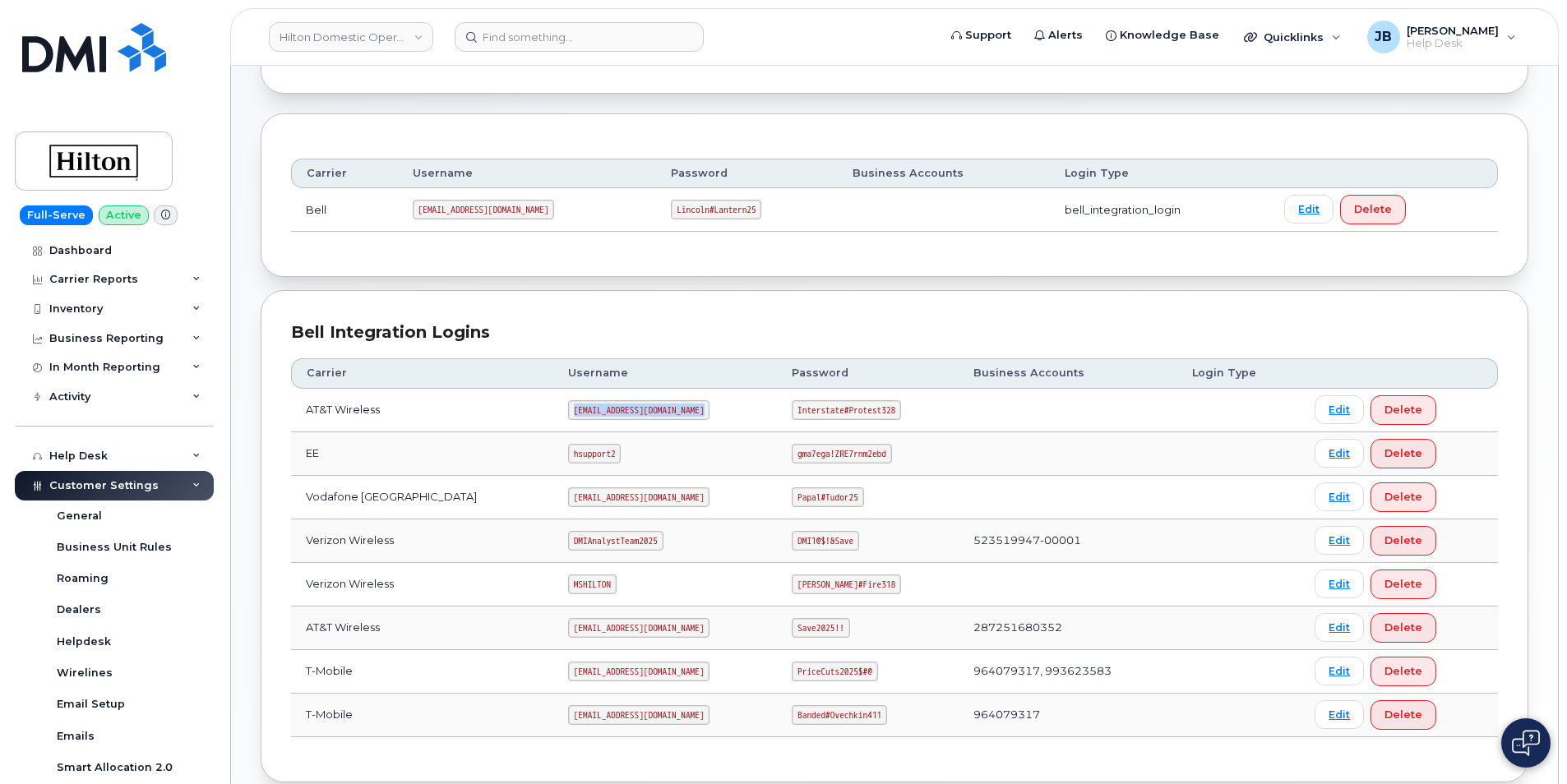click on "[EMAIL_ADDRESS][DOMAIN_NAME]" 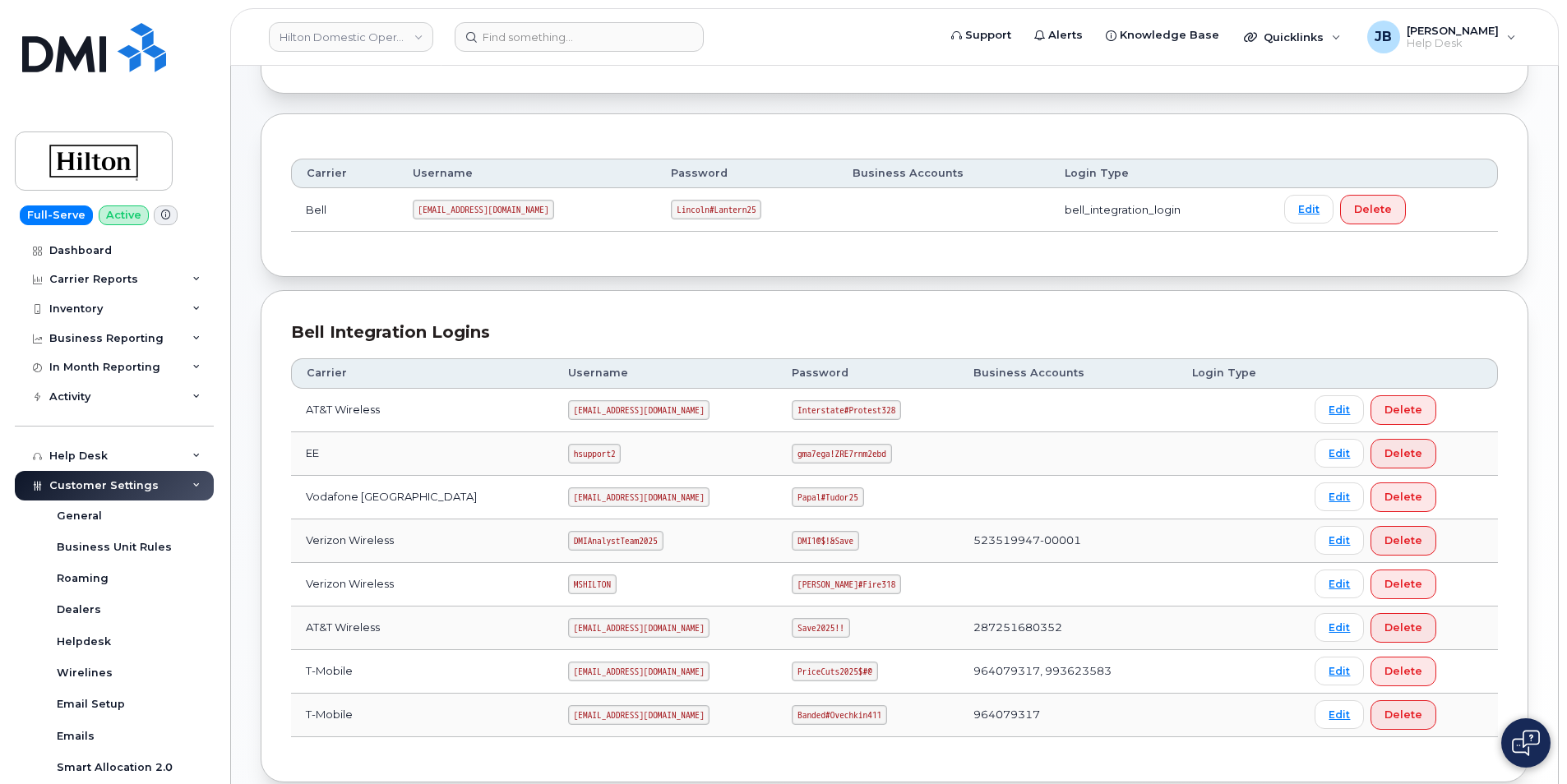 click on "Interstate#Protest328" 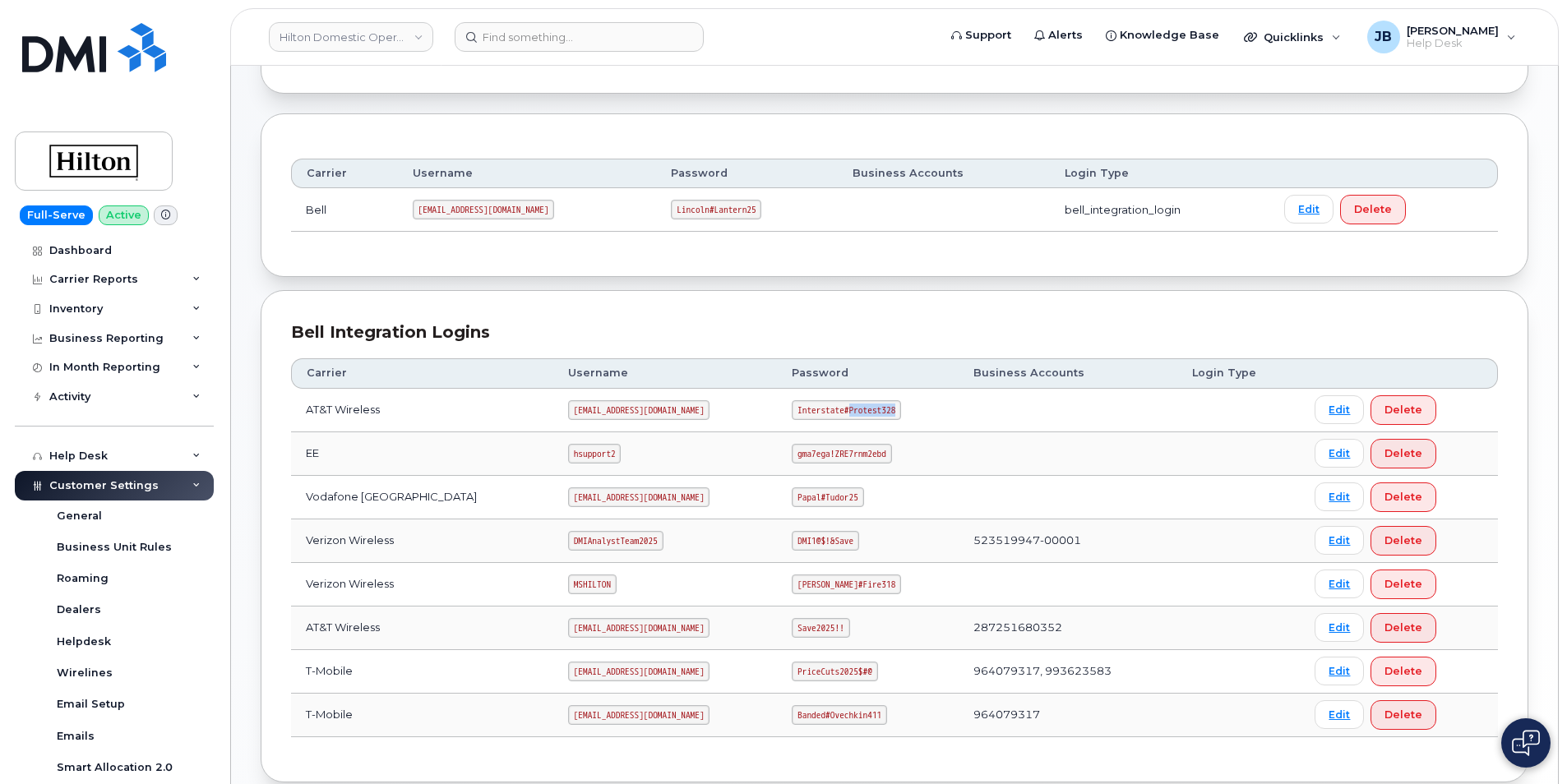 click on "Interstate#Protest328" 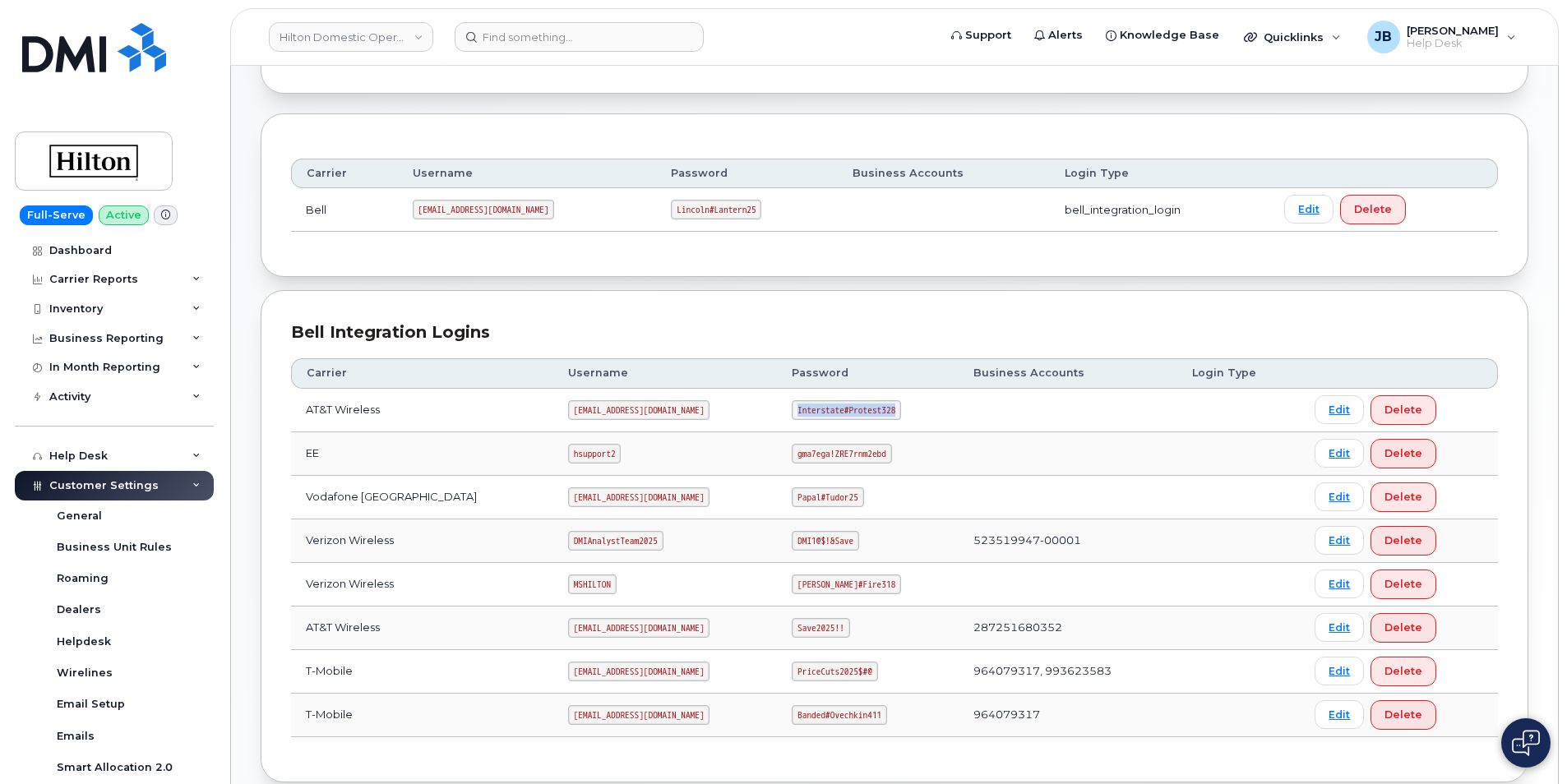 click on "Interstate#Protest328" 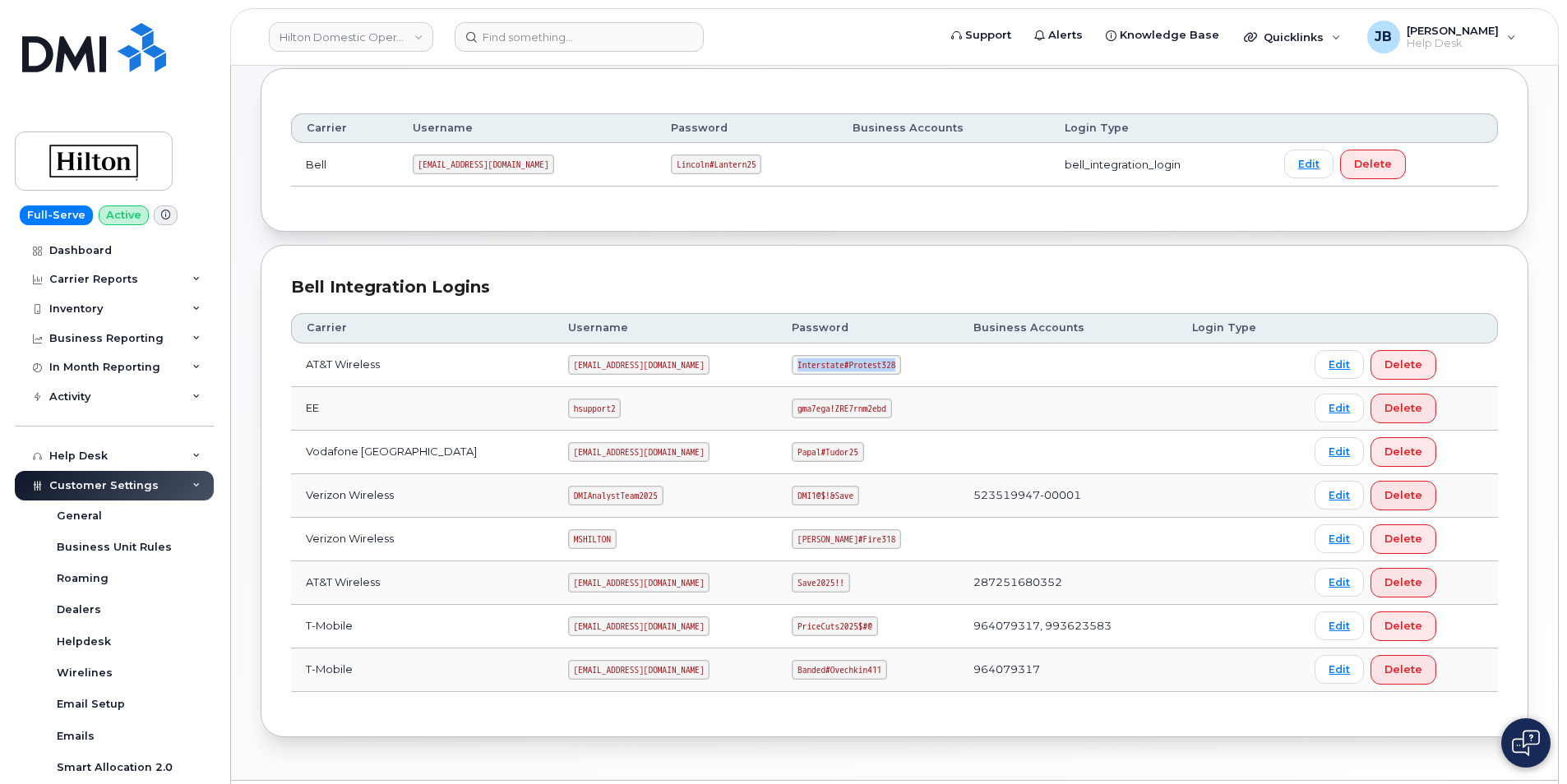 scroll, scrollTop: 247, scrollLeft: 0, axis: vertical 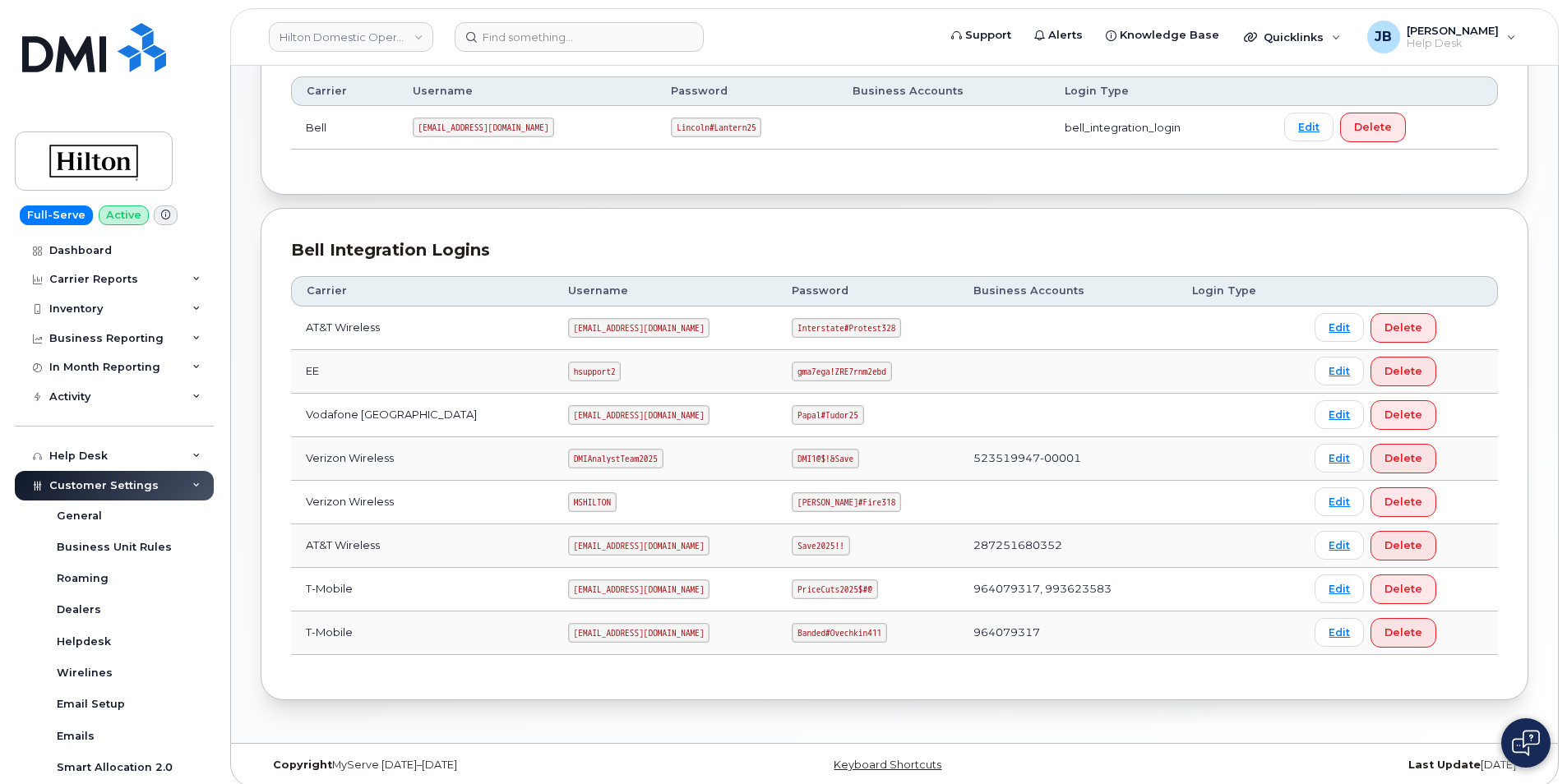 click on "DMIAnalystTeam2025" 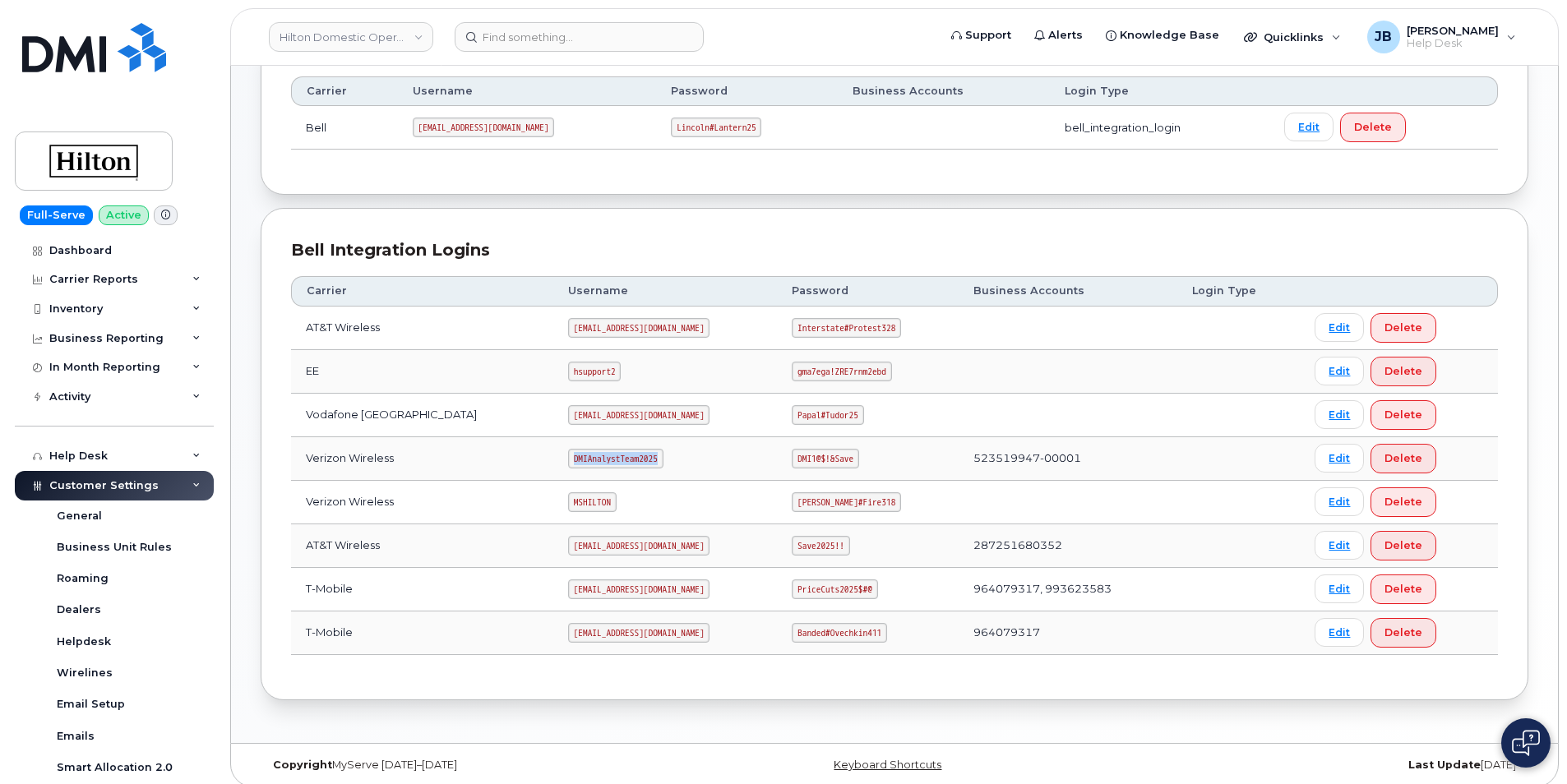 click on "DMIAnalystTeam2025" 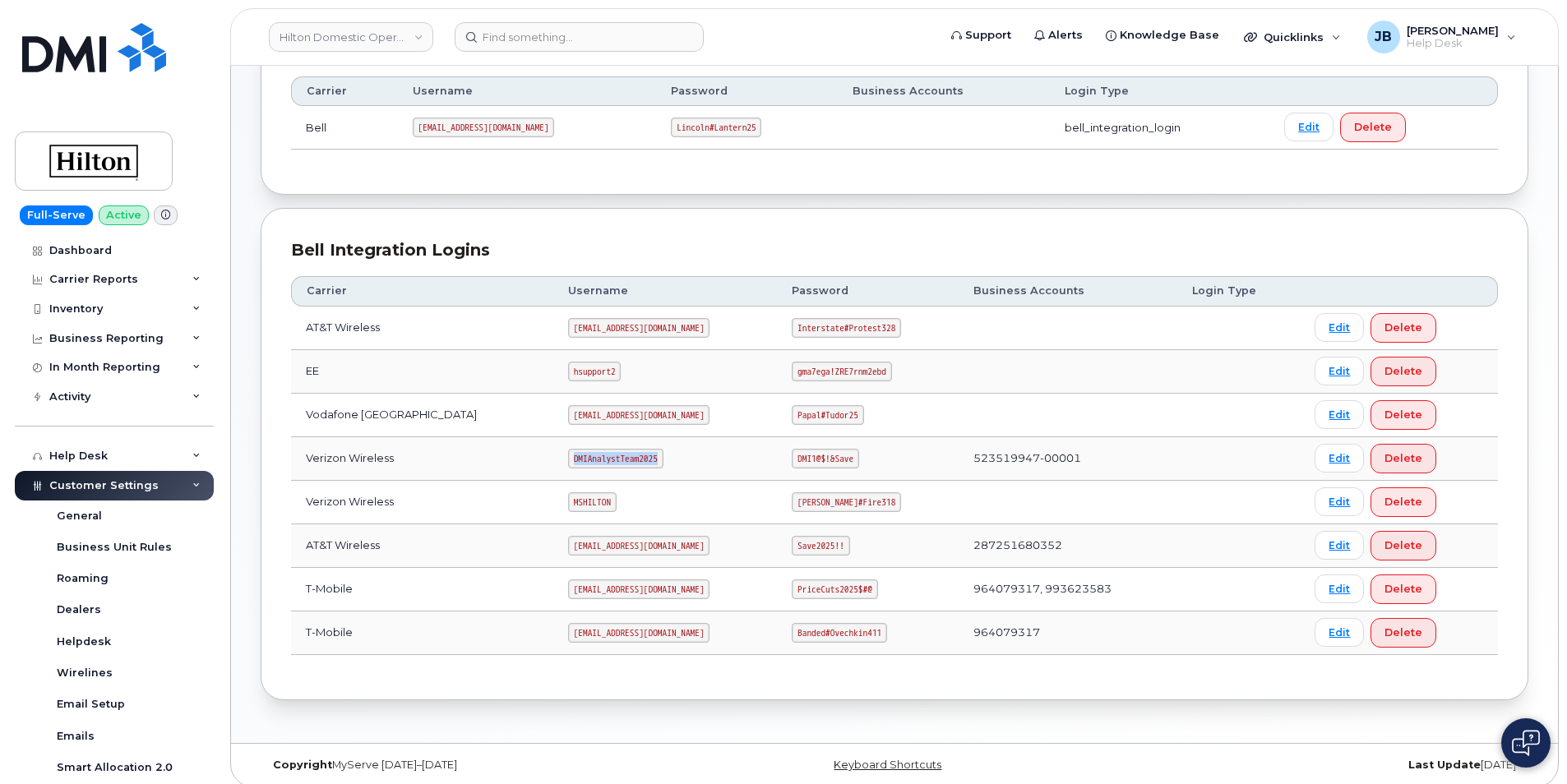 copy on "DMIAnalystTeam2025" 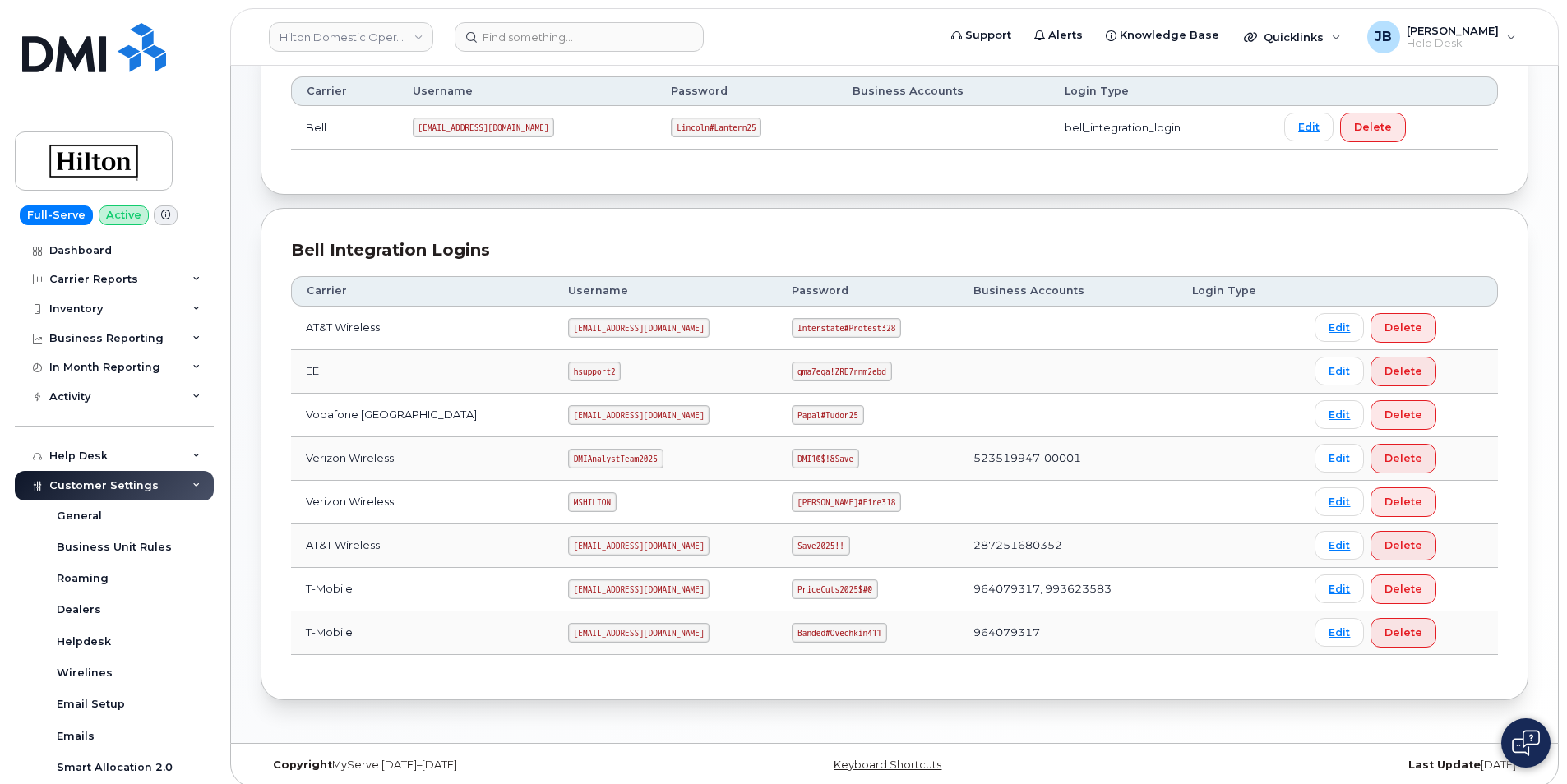 click on "DMI1@$!&Save" 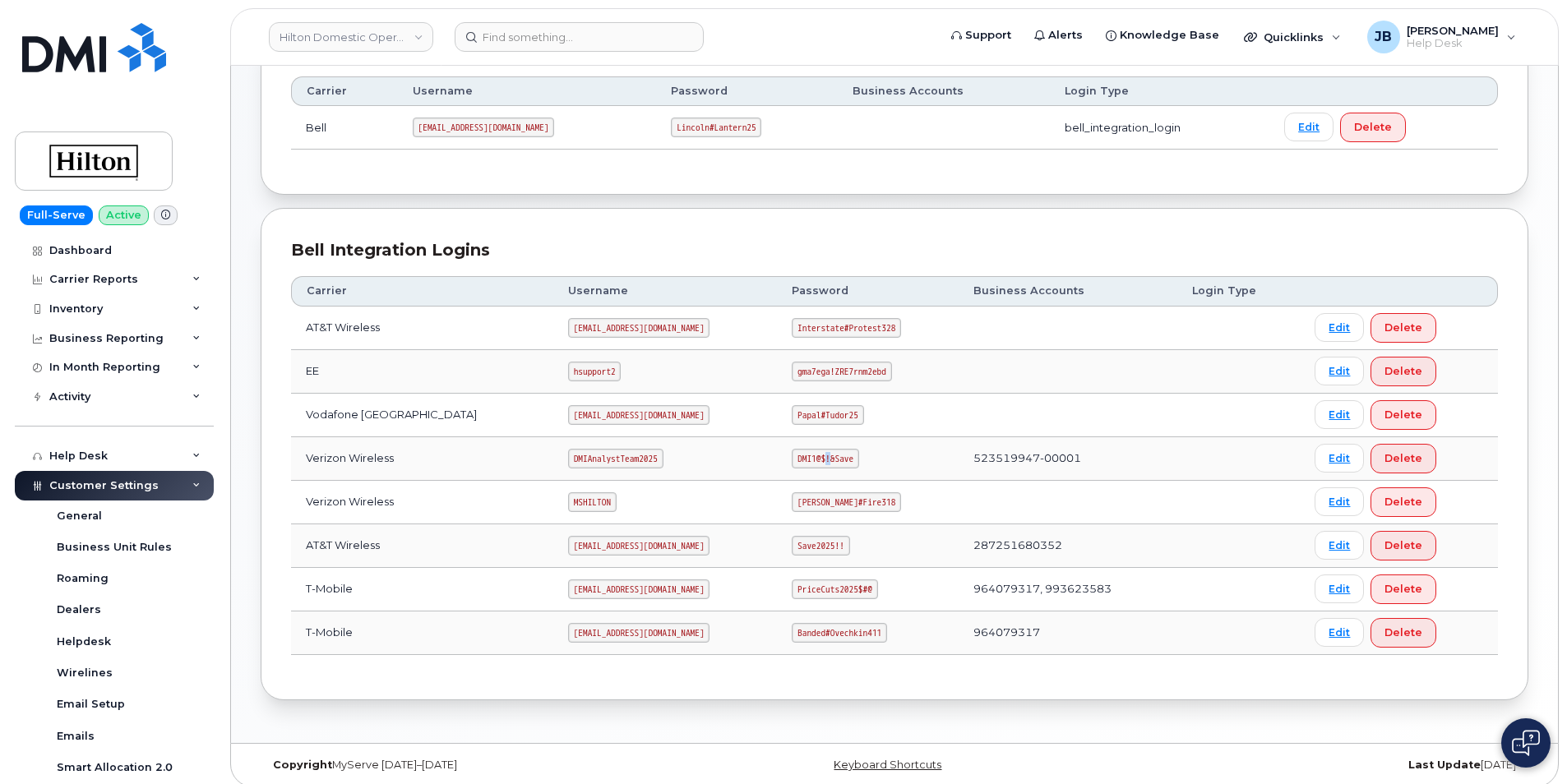 click on "DMI1@$!&Save" 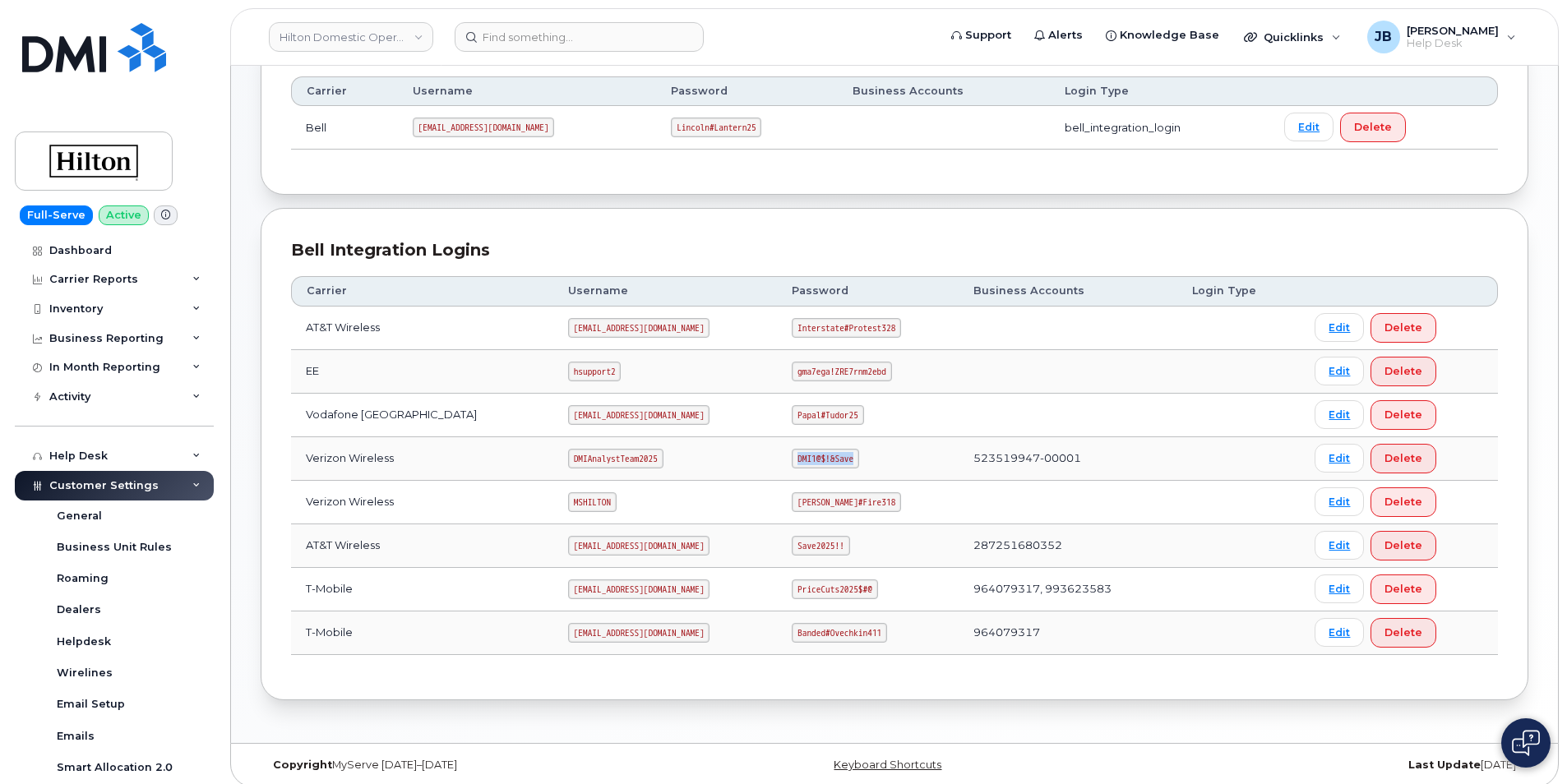 click on "DMI1@$!&Save" 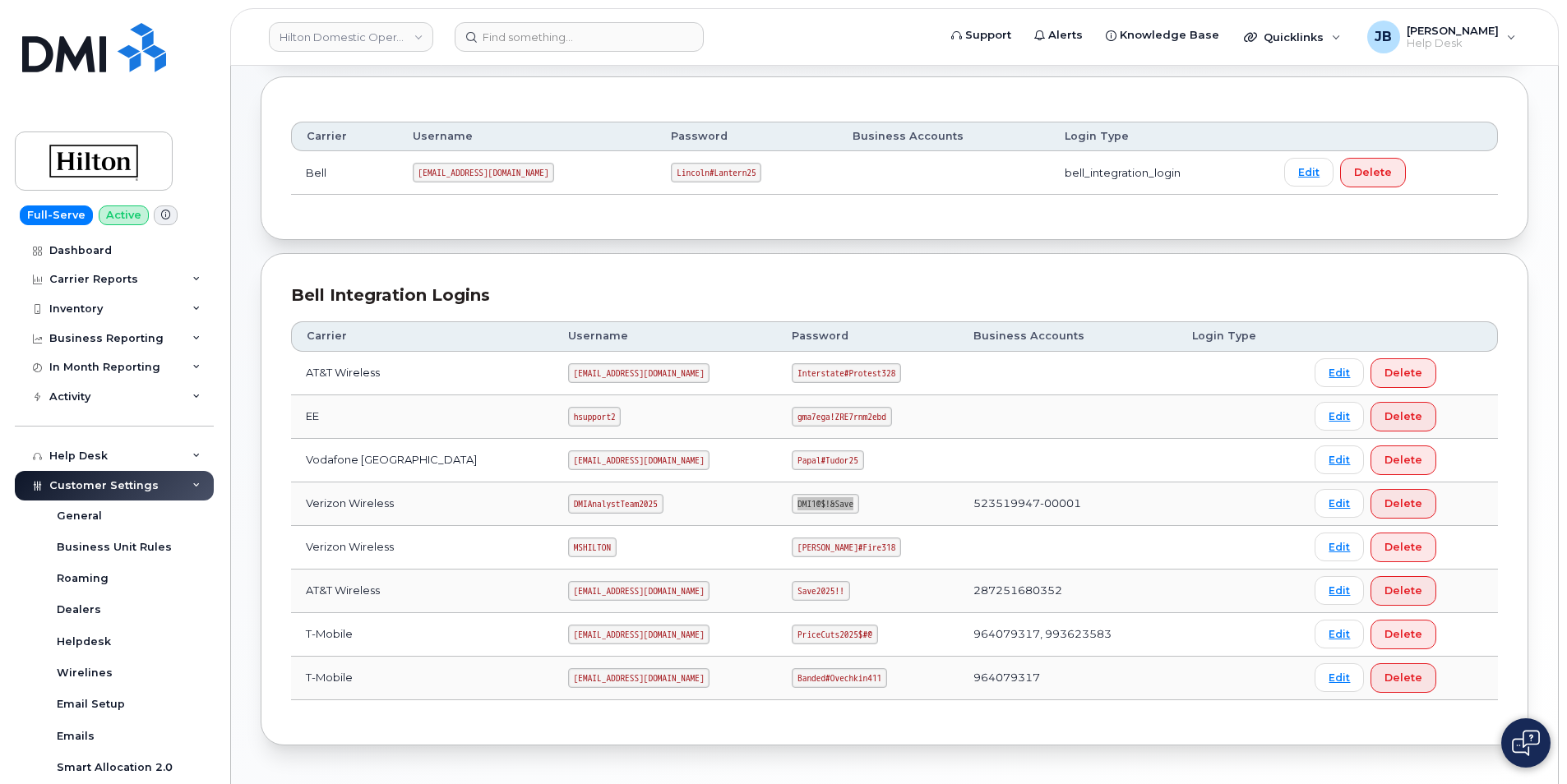 scroll, scrollTop: 164, scrollLeft: 0, axis: vertical 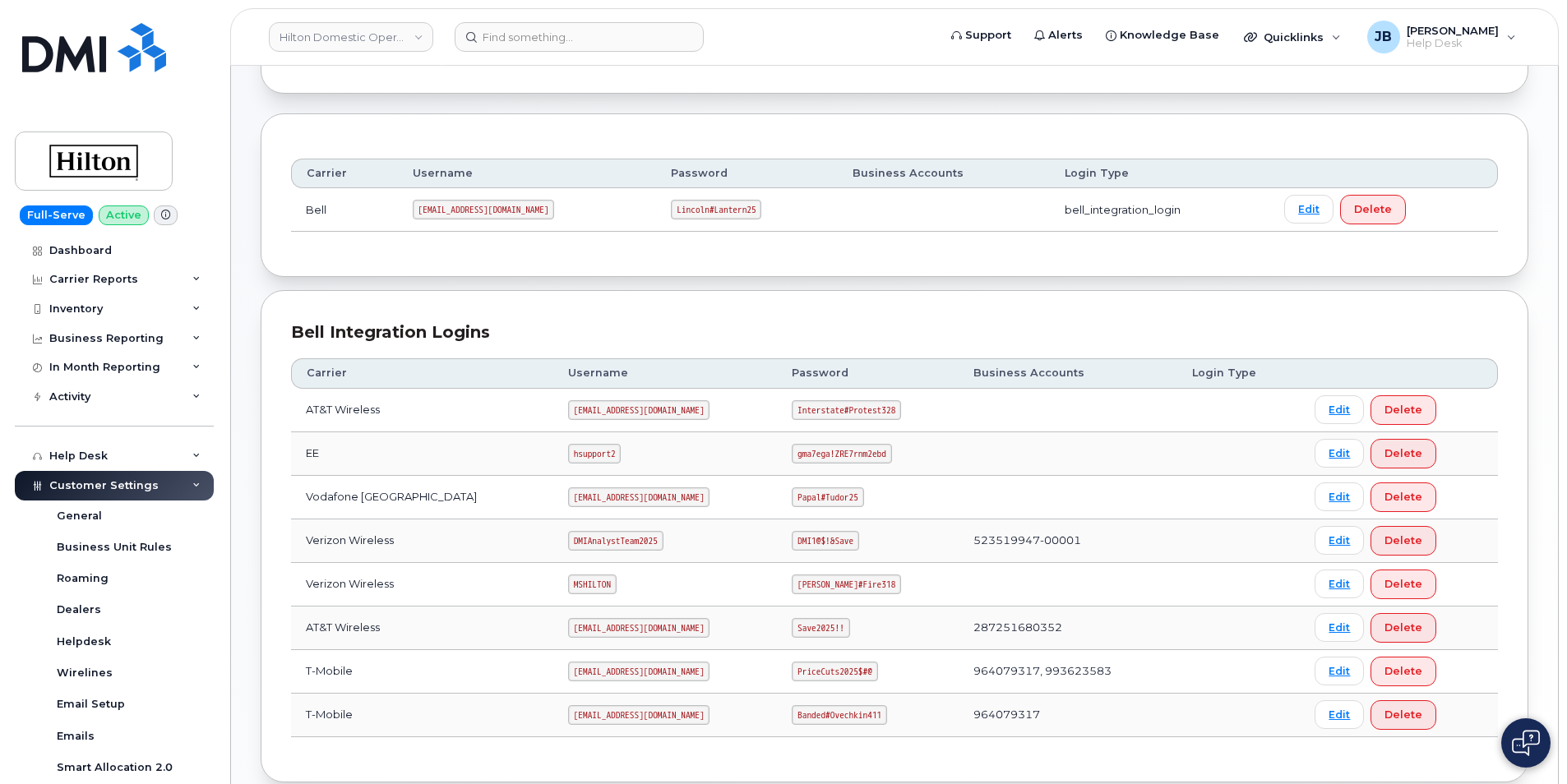 click on "DMIAnalystTeam2025" 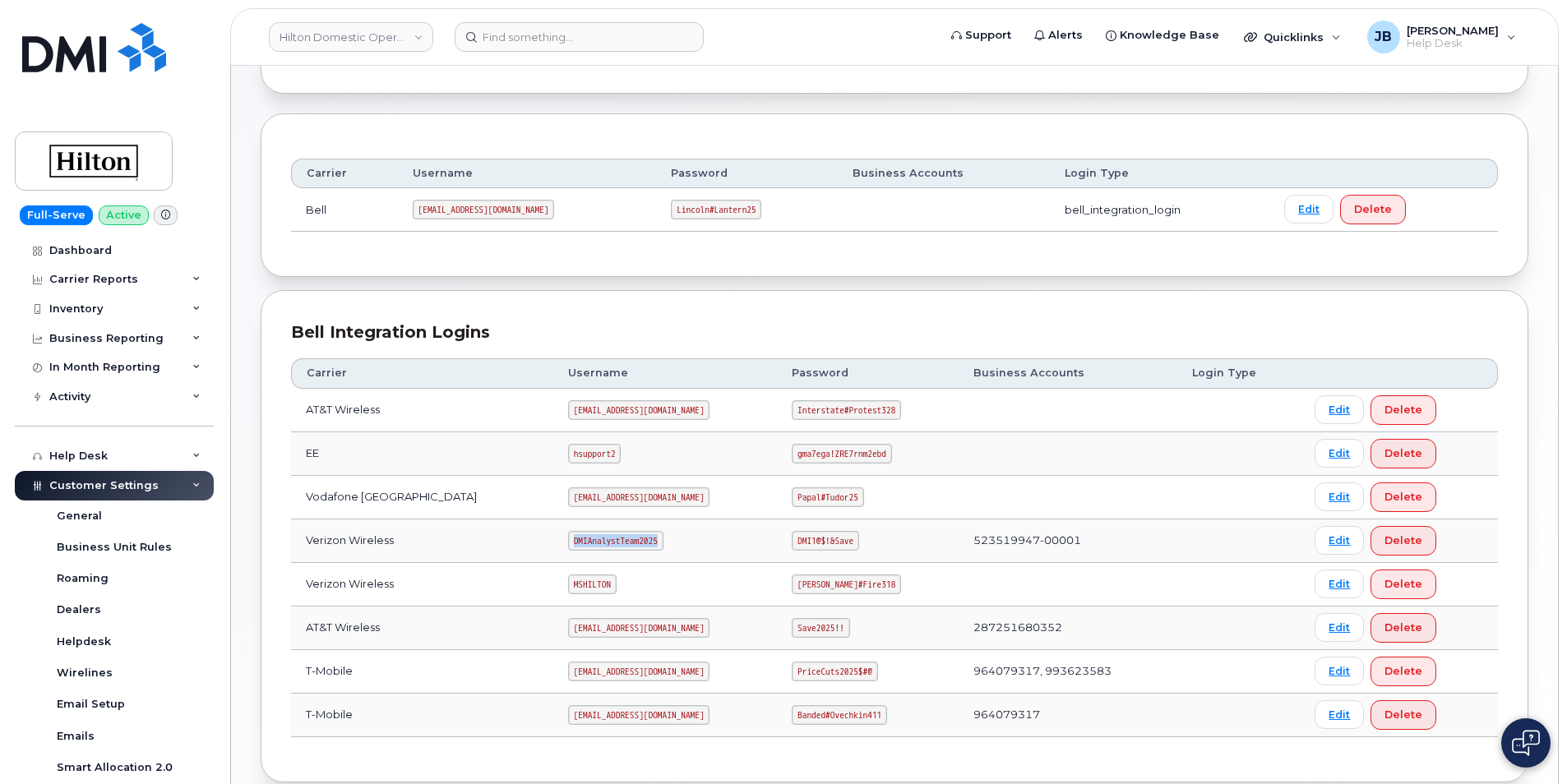 click on "DMIAnalystTeam2025" 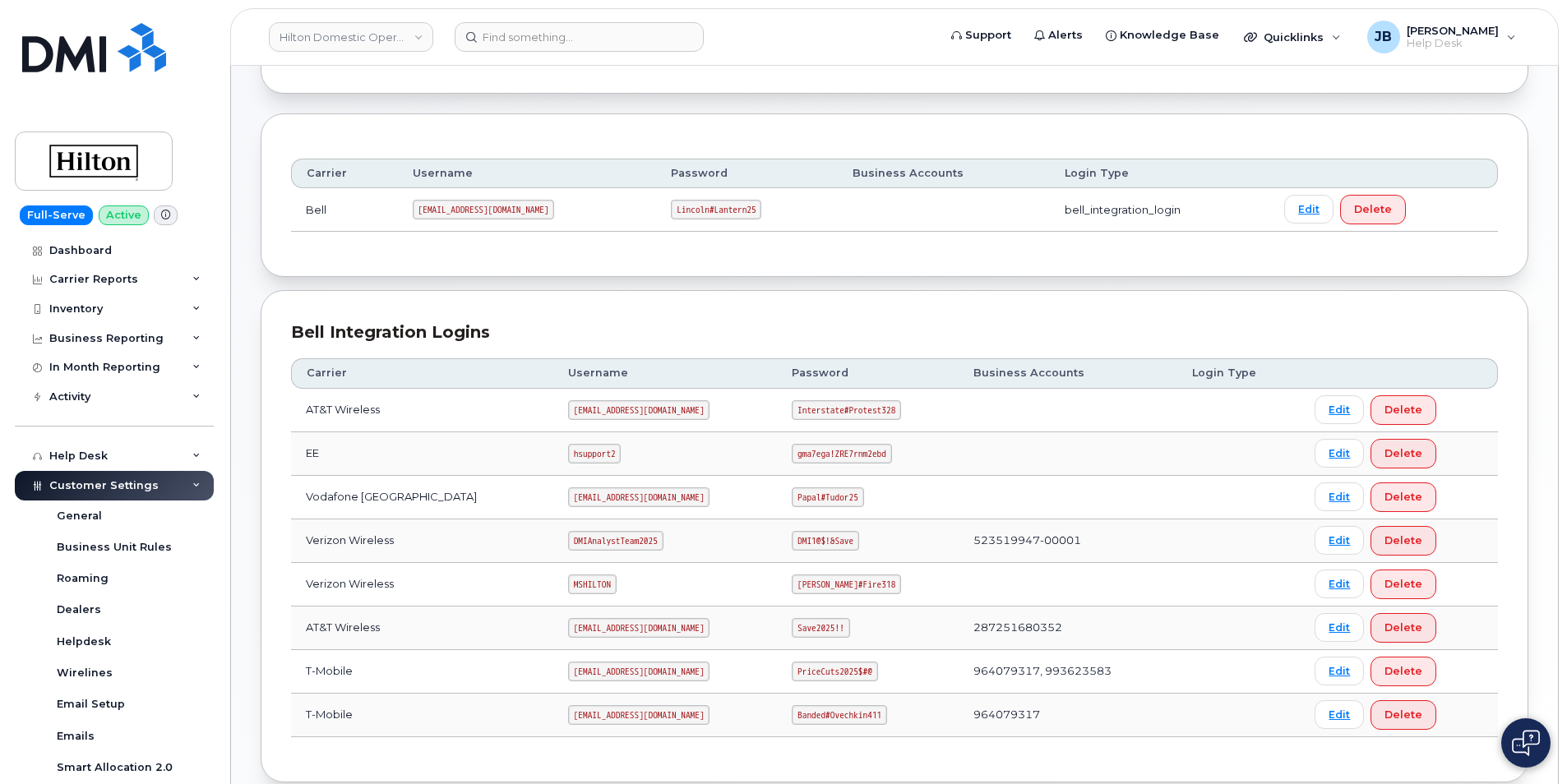 click on "DMI1@$!&Save" 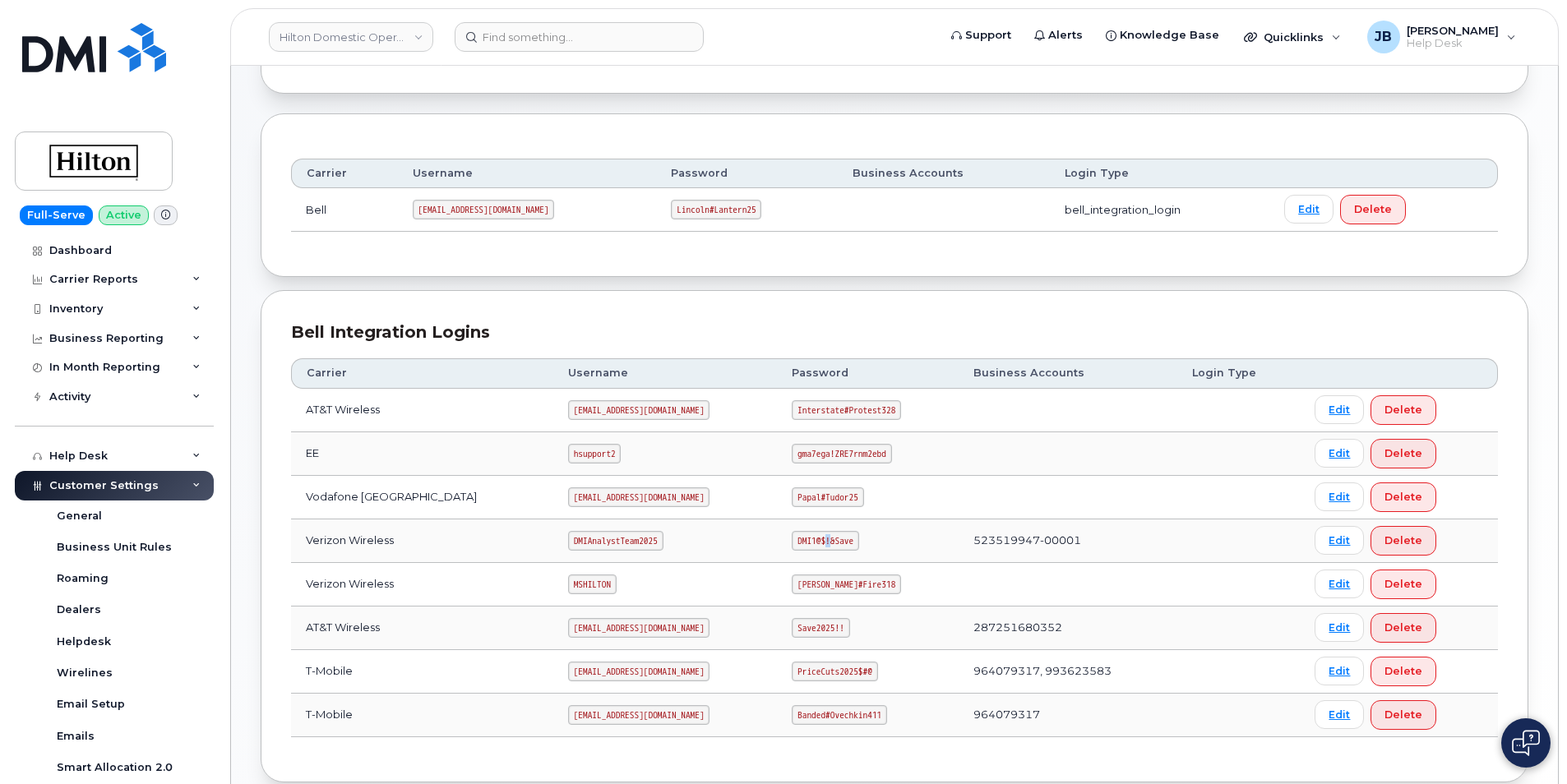 click on "DMI1@$!&Save" 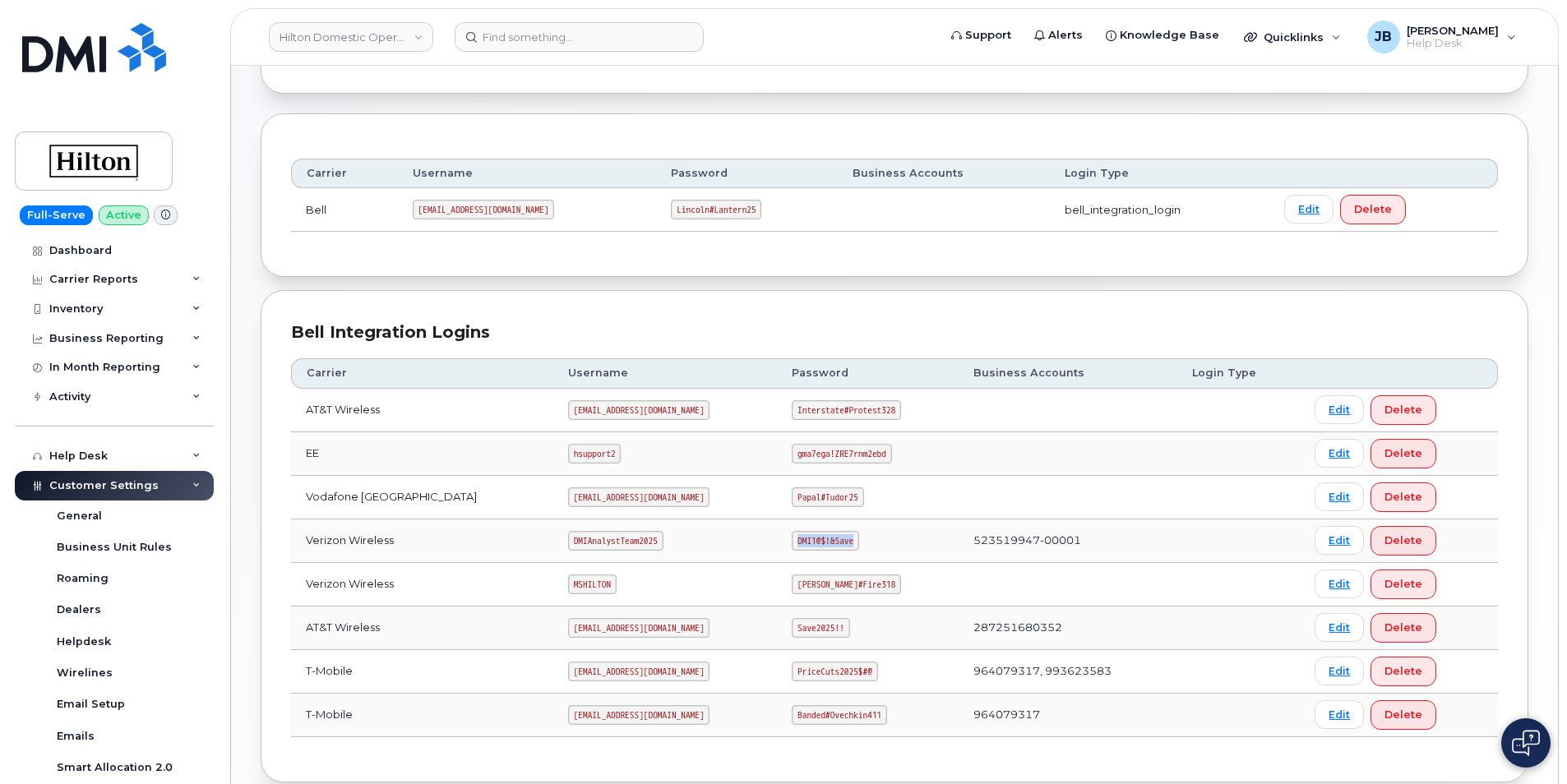 click on "DMI1@$!&Save" 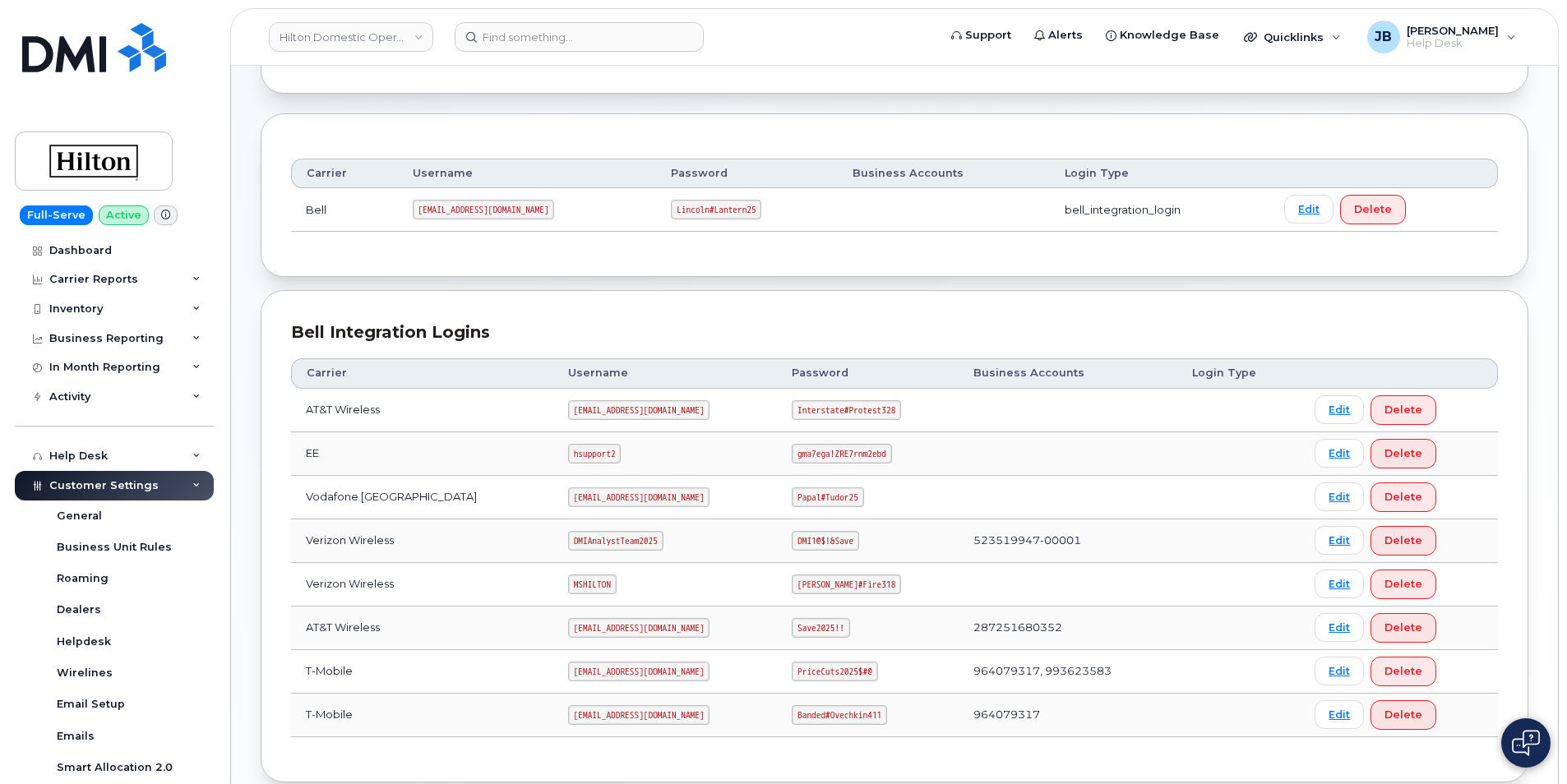 click on "DMIAnalystTeam2025" 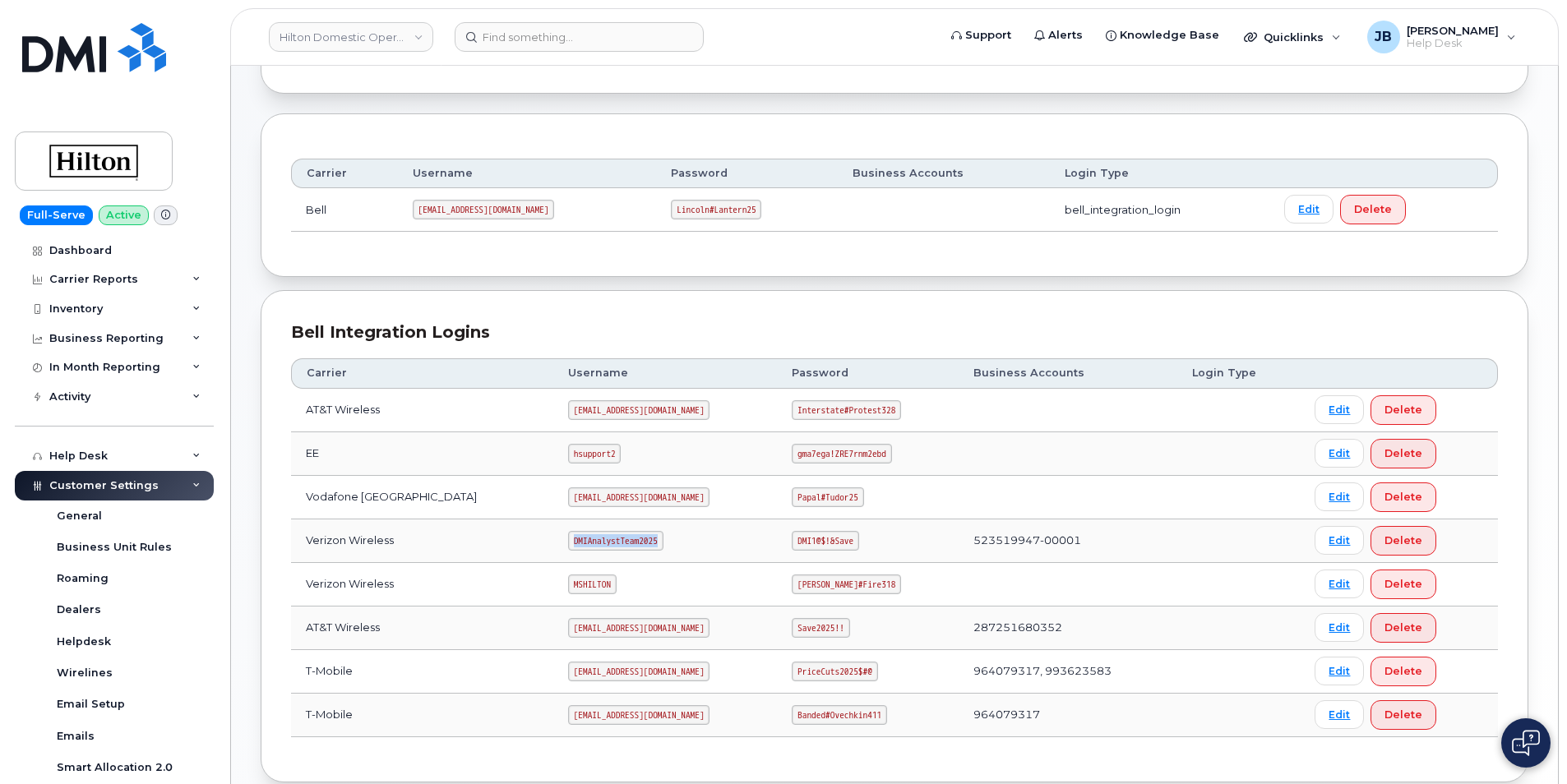 click on "DMIAnalystTeam2025" 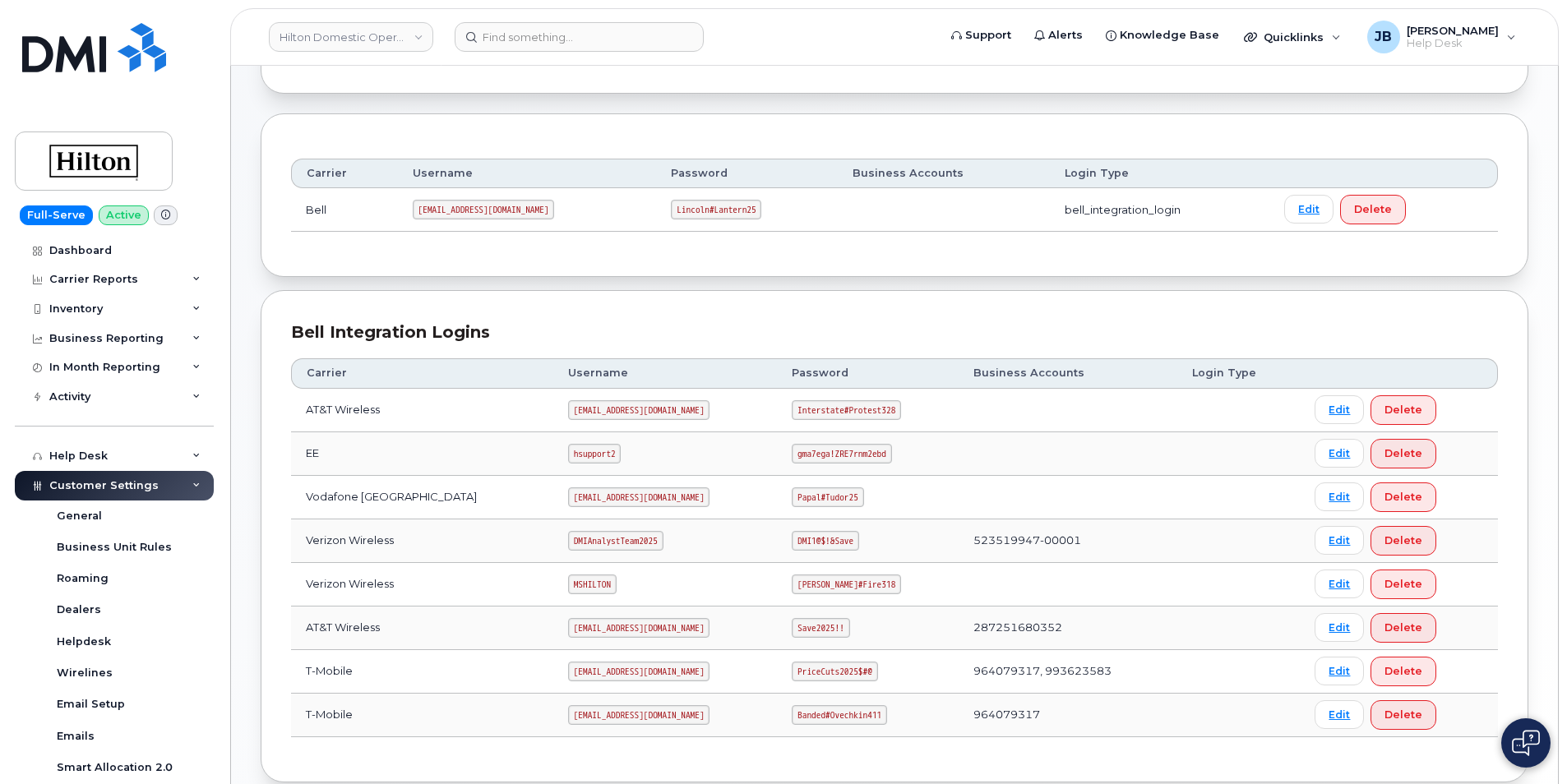 click on "MSHILTON" 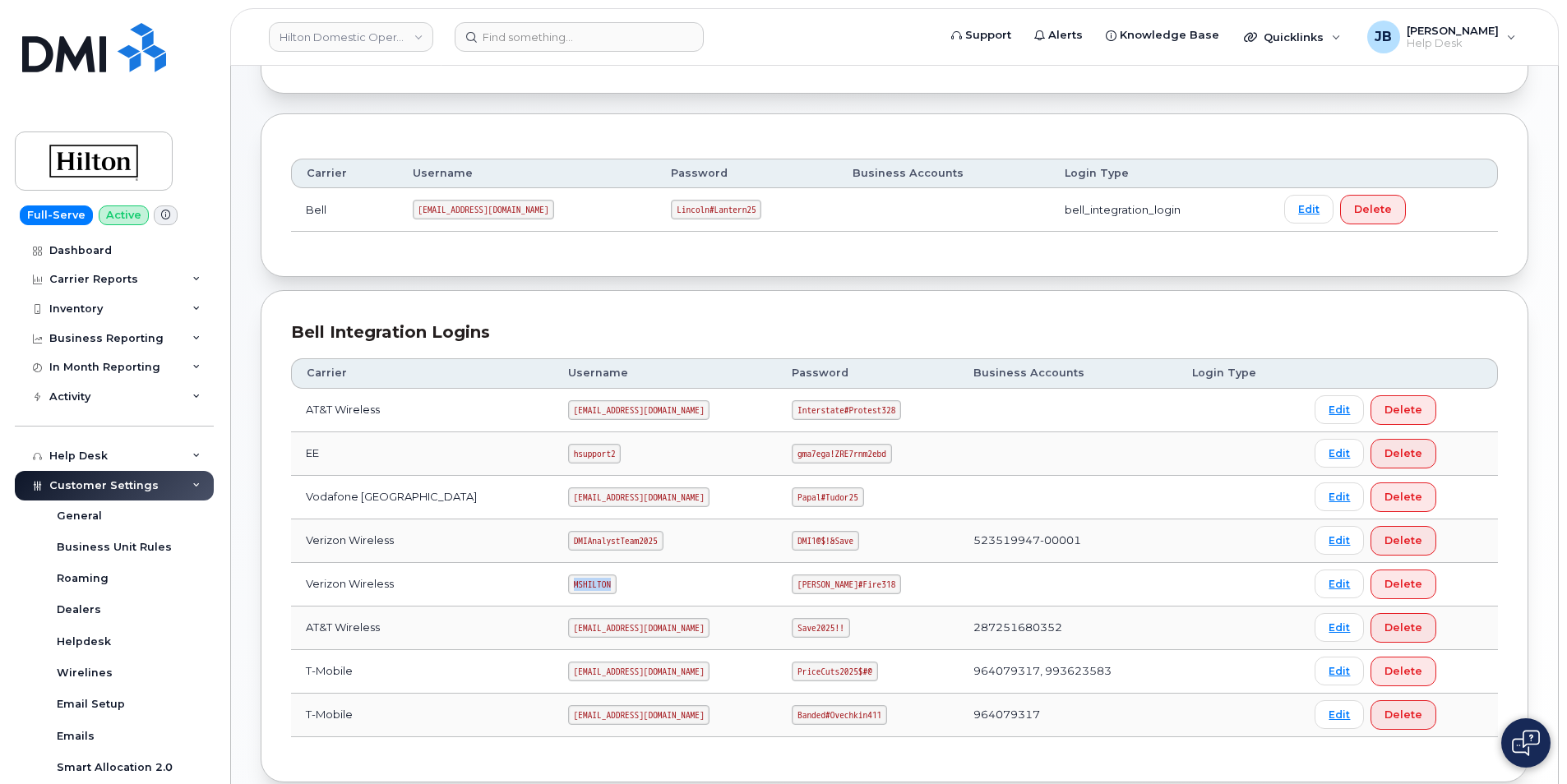 click on "MSHILTON" 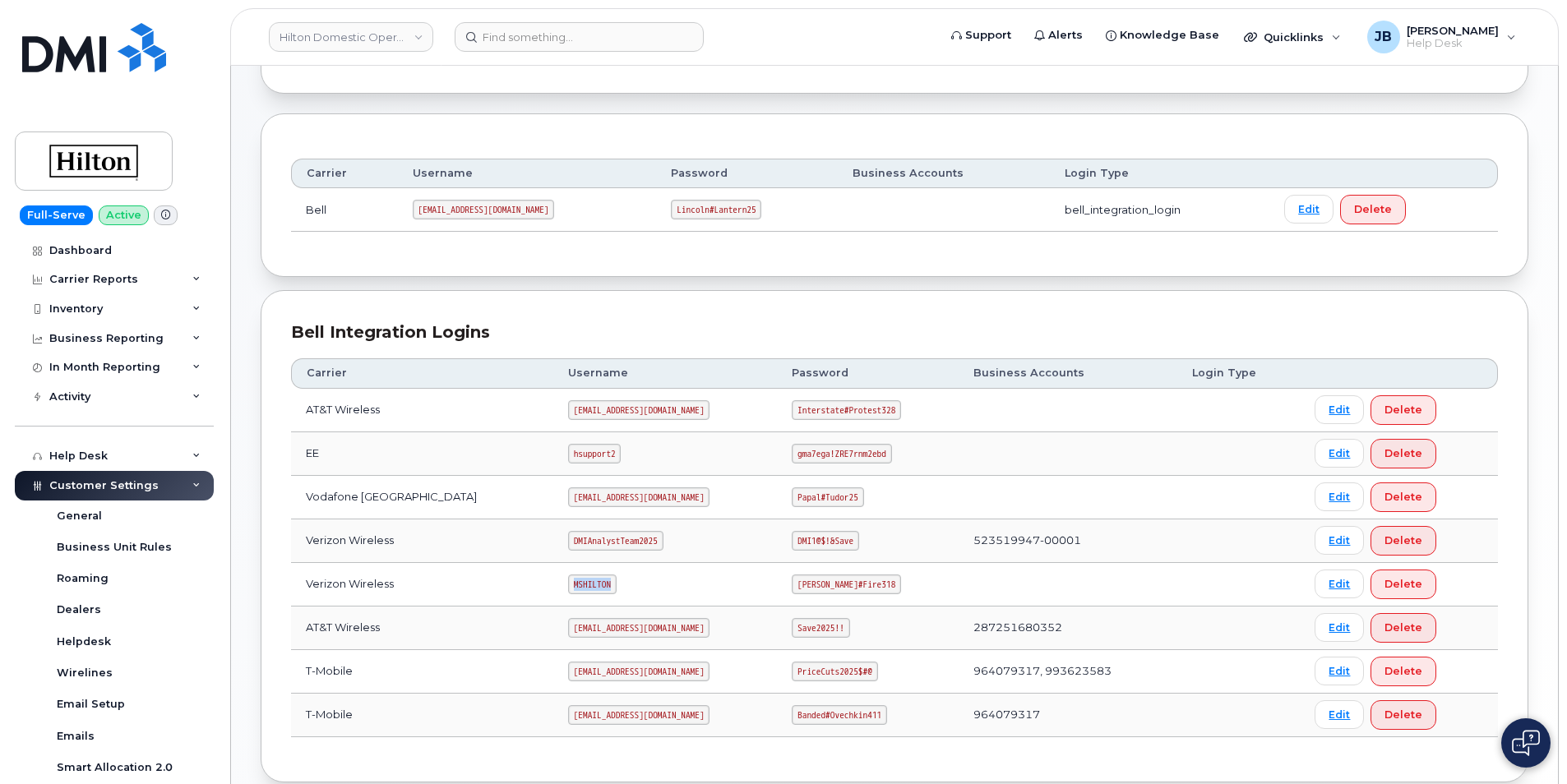 copy on "MSHILTON" 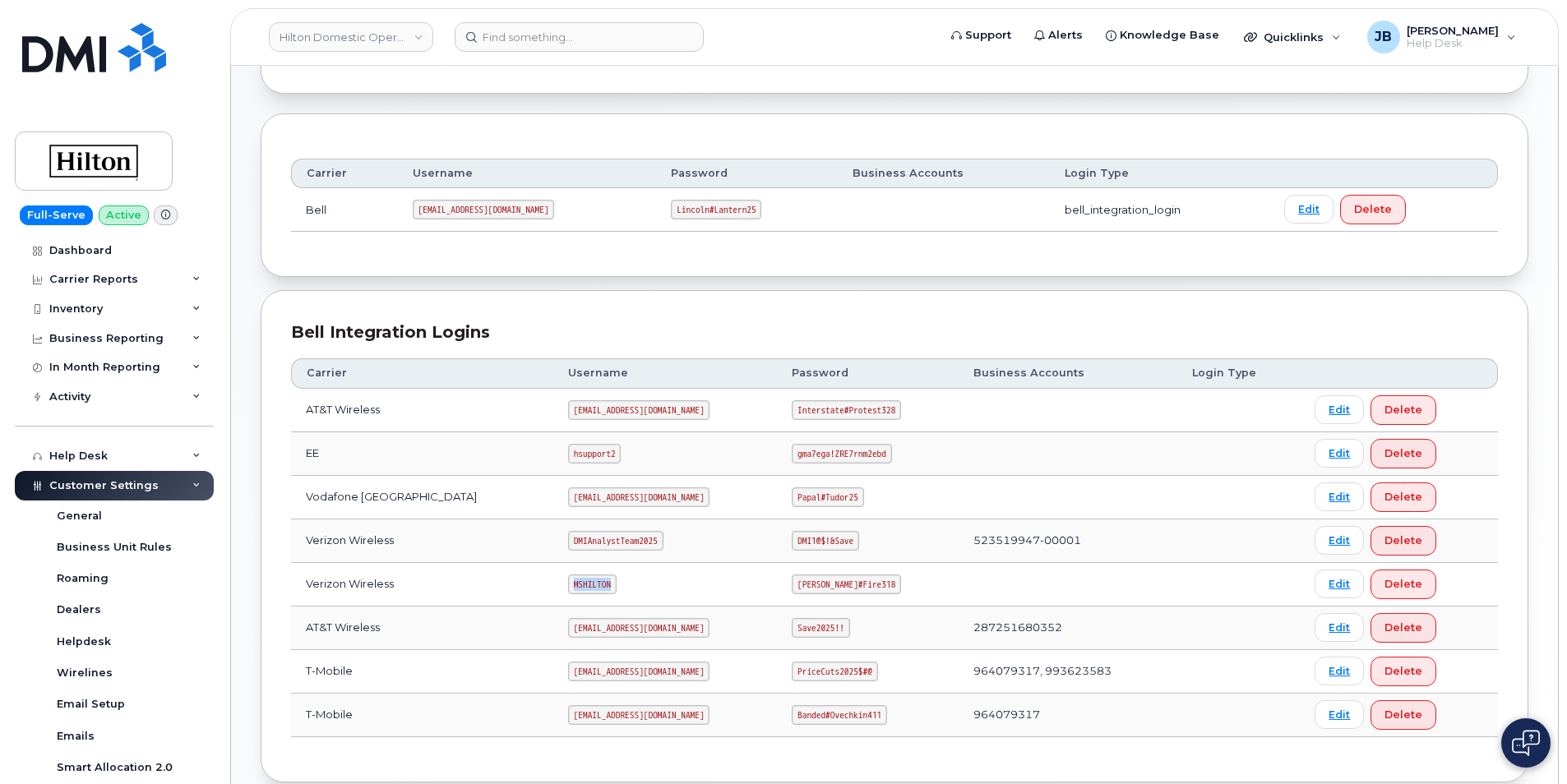 copy on "MSHILTON" 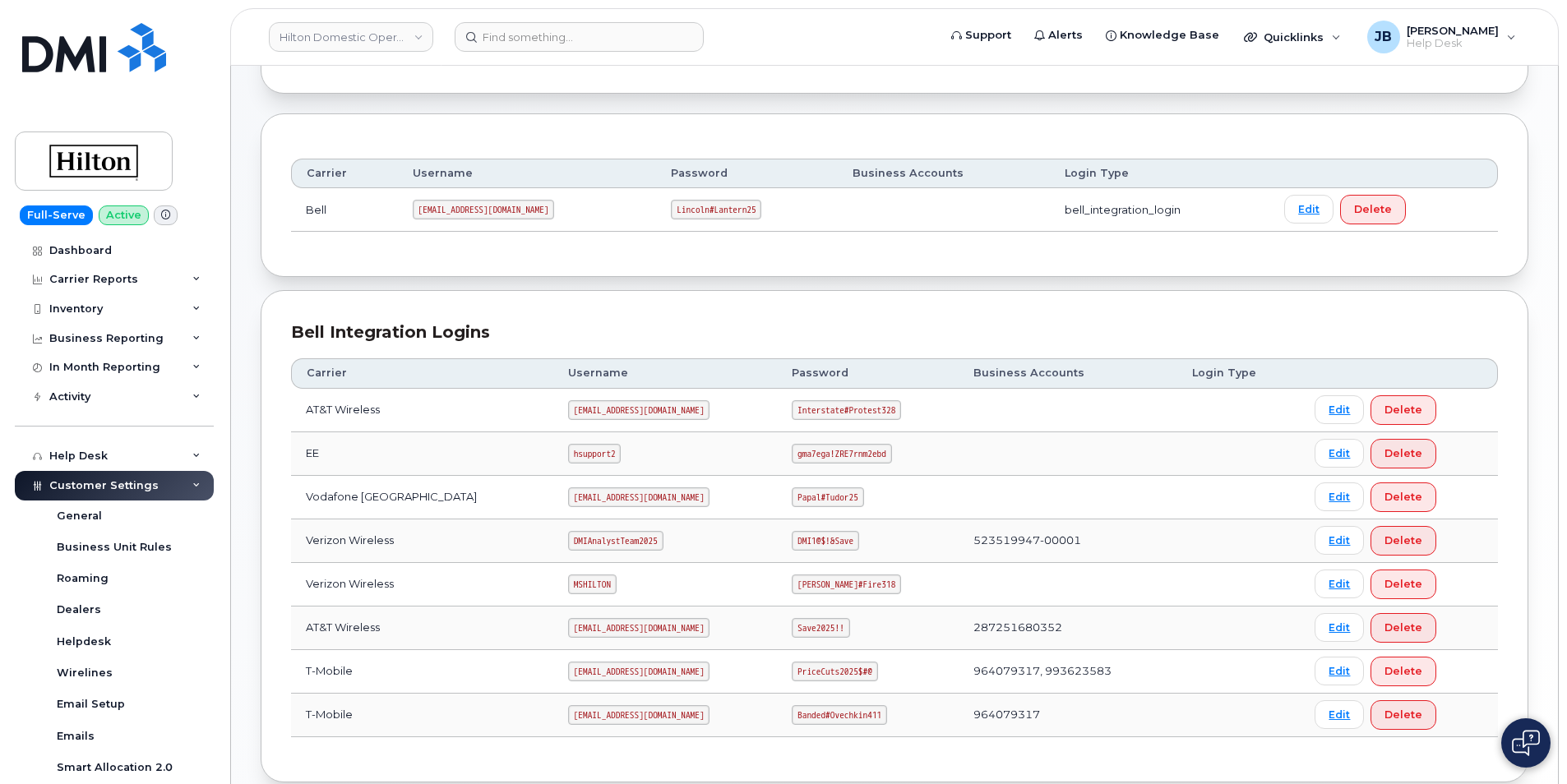 click on "[PERSON_NAME]#Fire318" 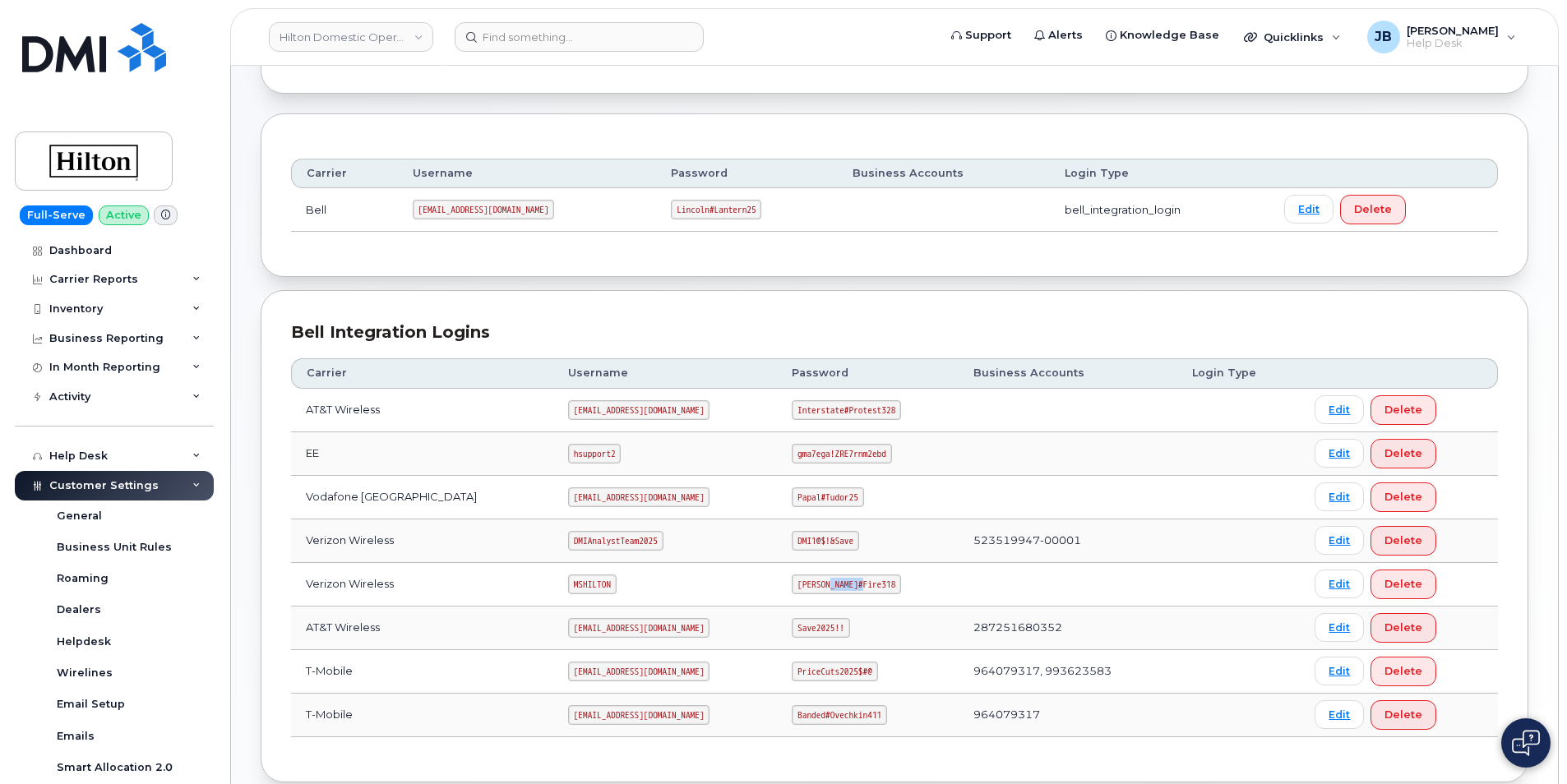 click on "[PERSON_NAME]#Fire318" 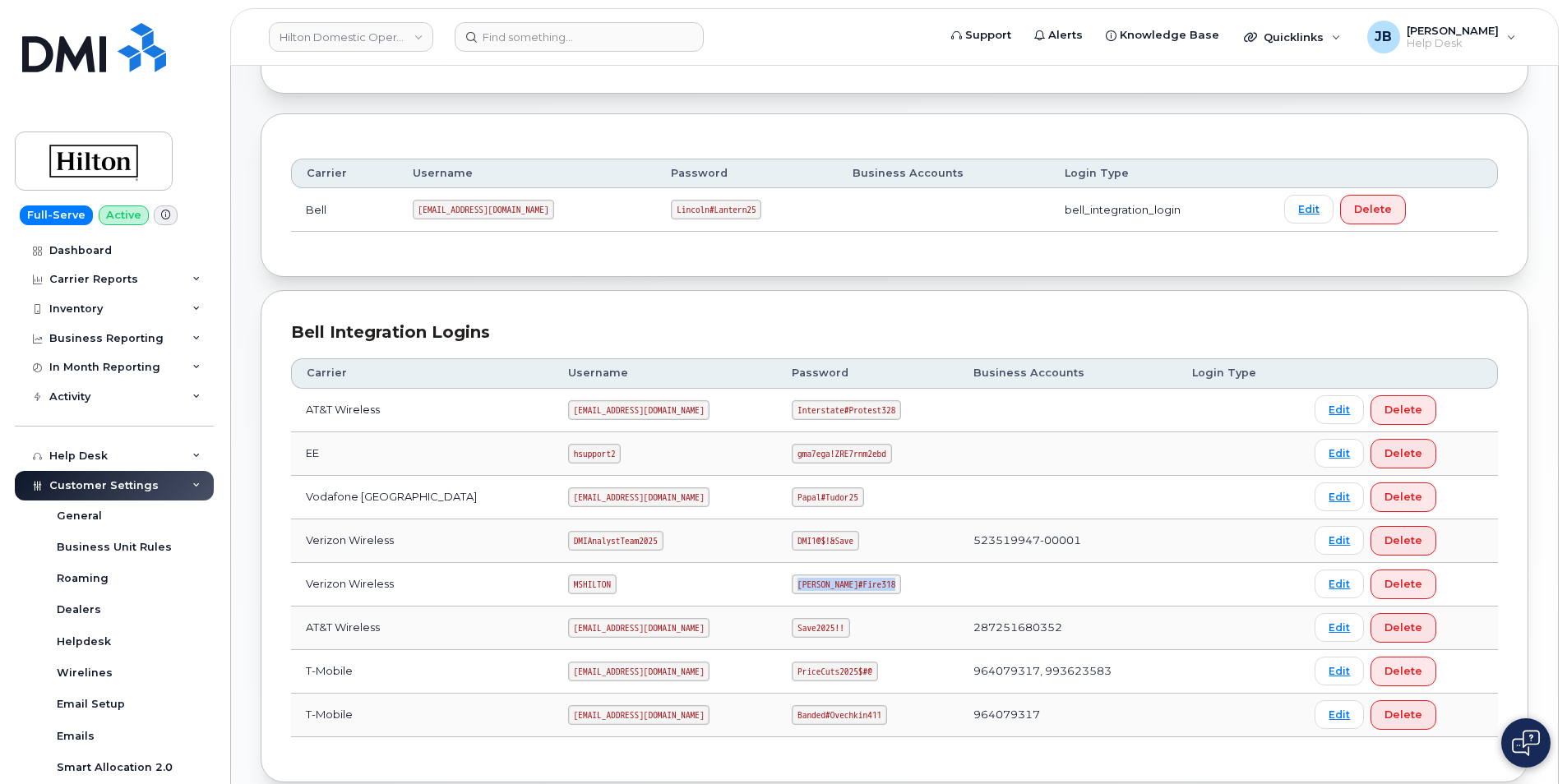 click on "[PERSON_NAME]#Fire318" 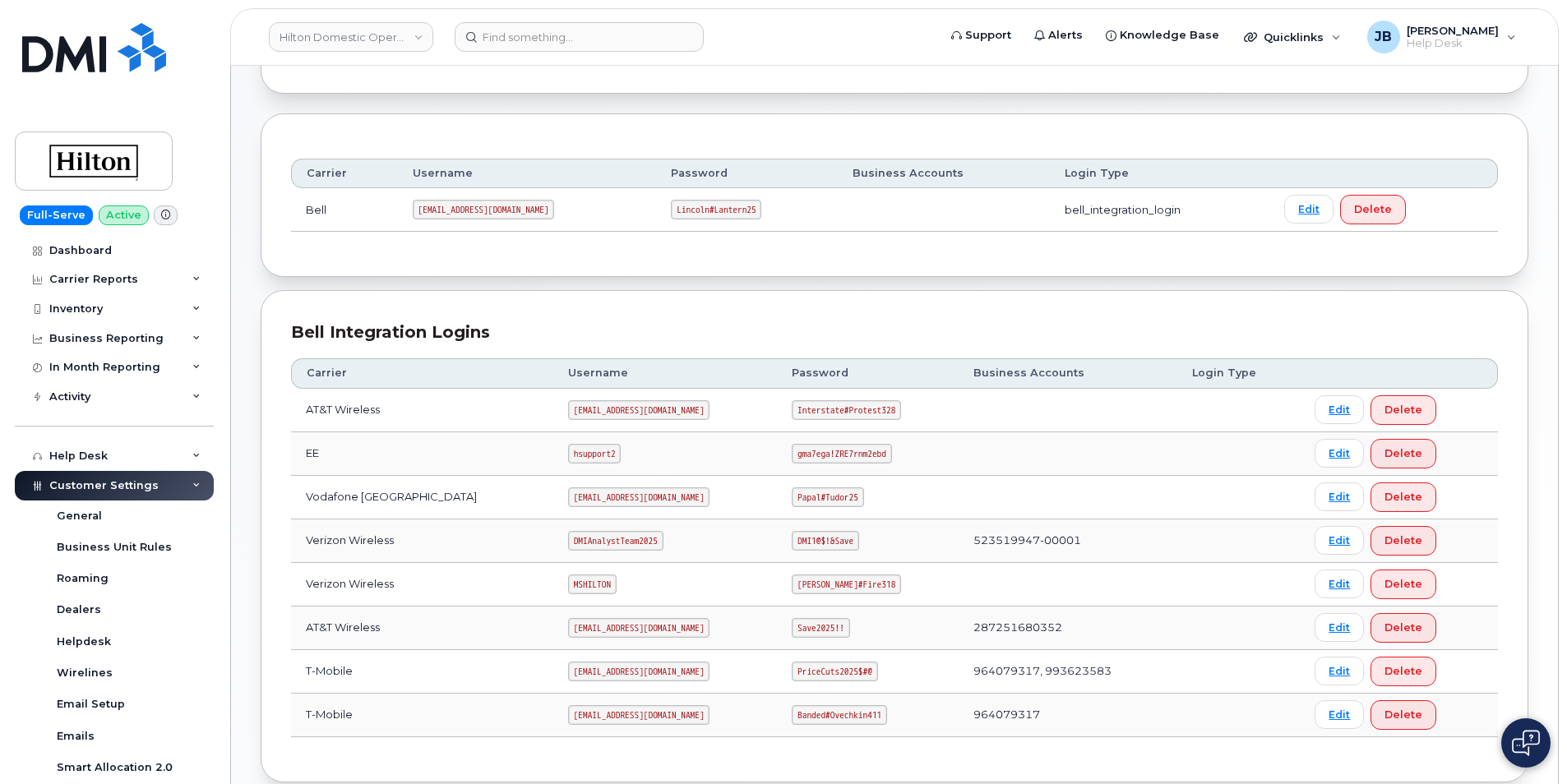 click on "[EMAIL_ADDRESS][DOMAIN_NAME]" 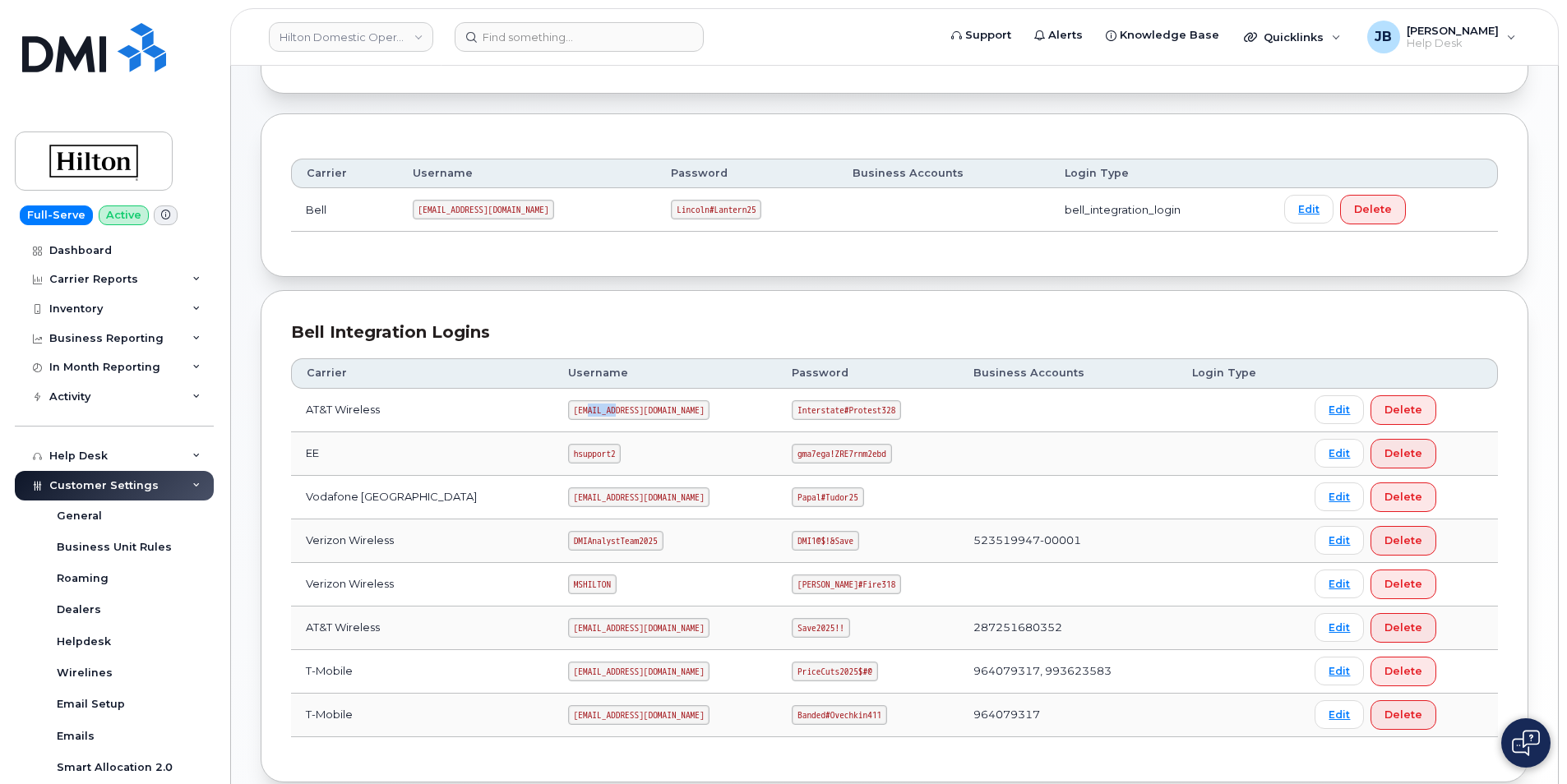 click on "[EMAIL_ADDRESS][DOMAIN_NAME]" 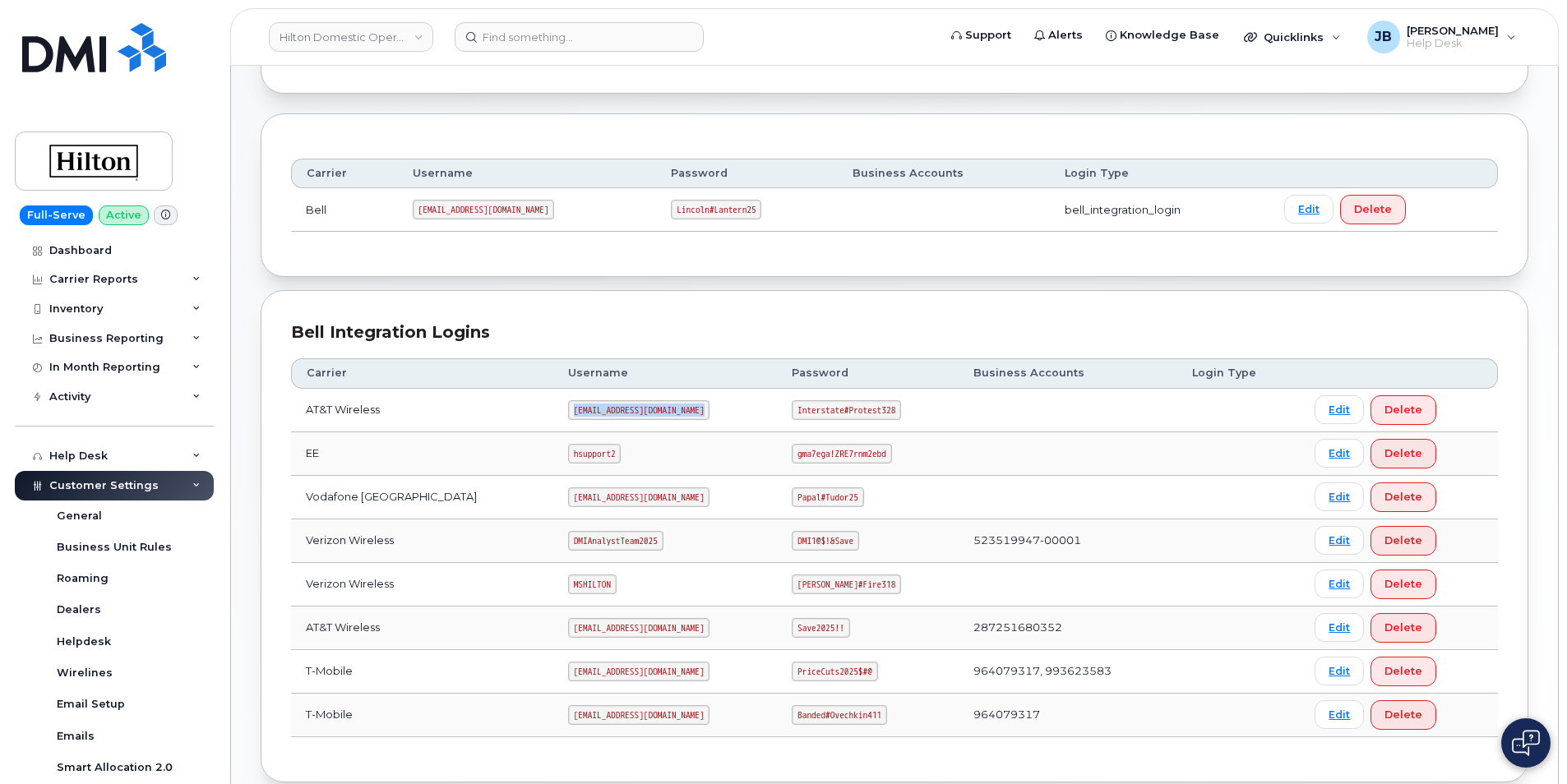 click on "[EMAIL_ADDRESS][DOMAIN_NAME]" 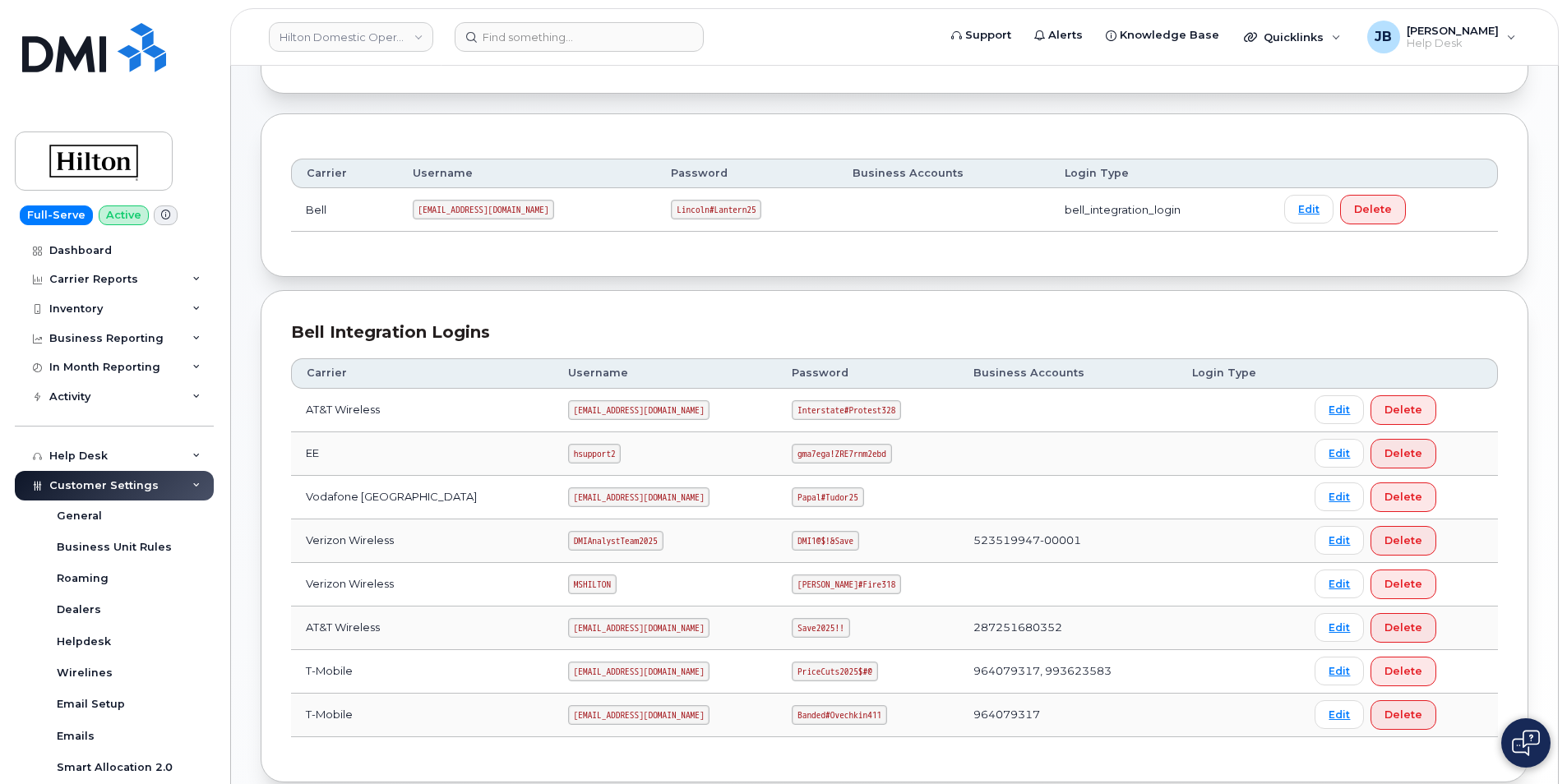 click on "Interstate#Protest328" 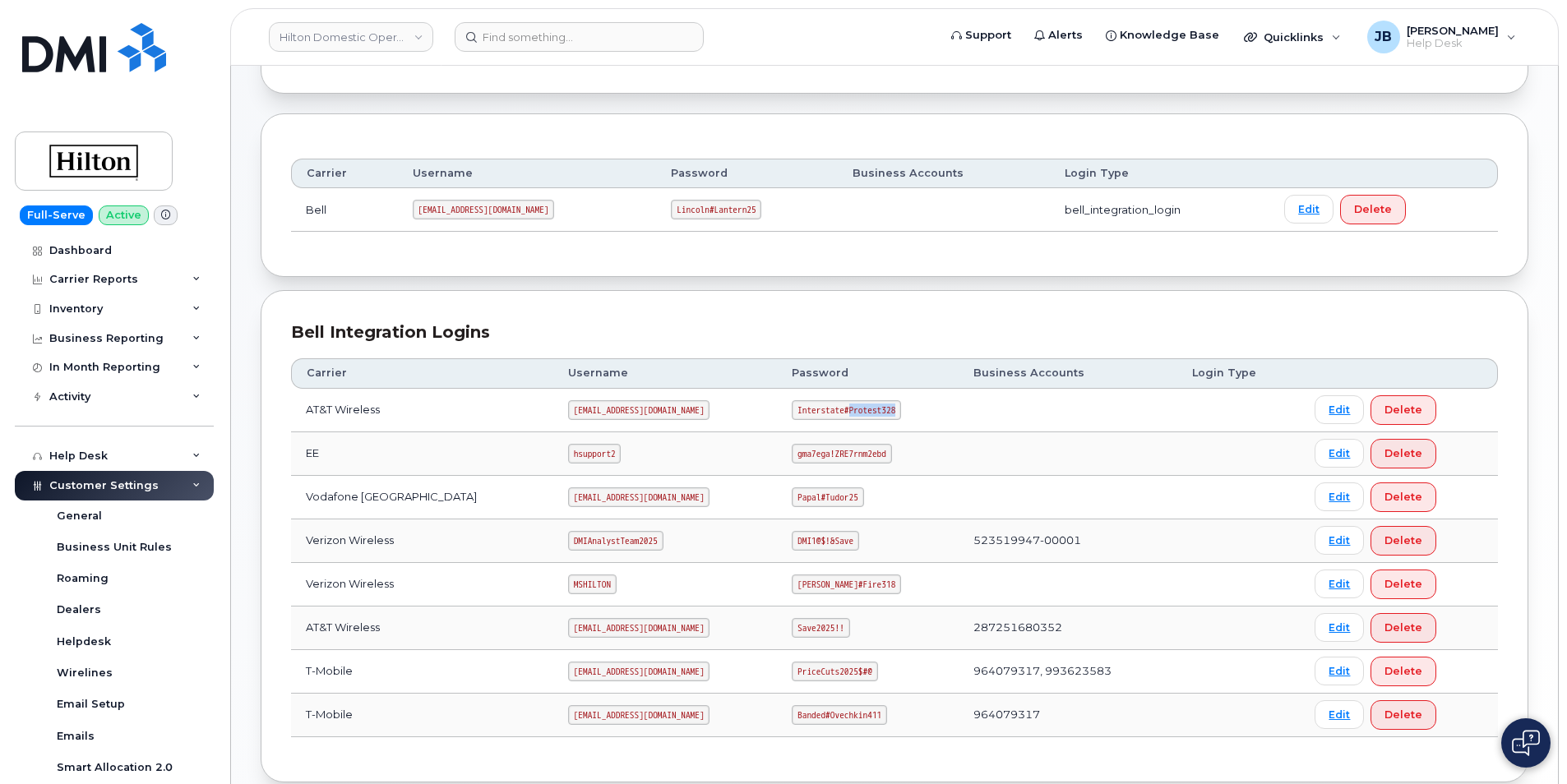 click on "Interstate#Protest328" 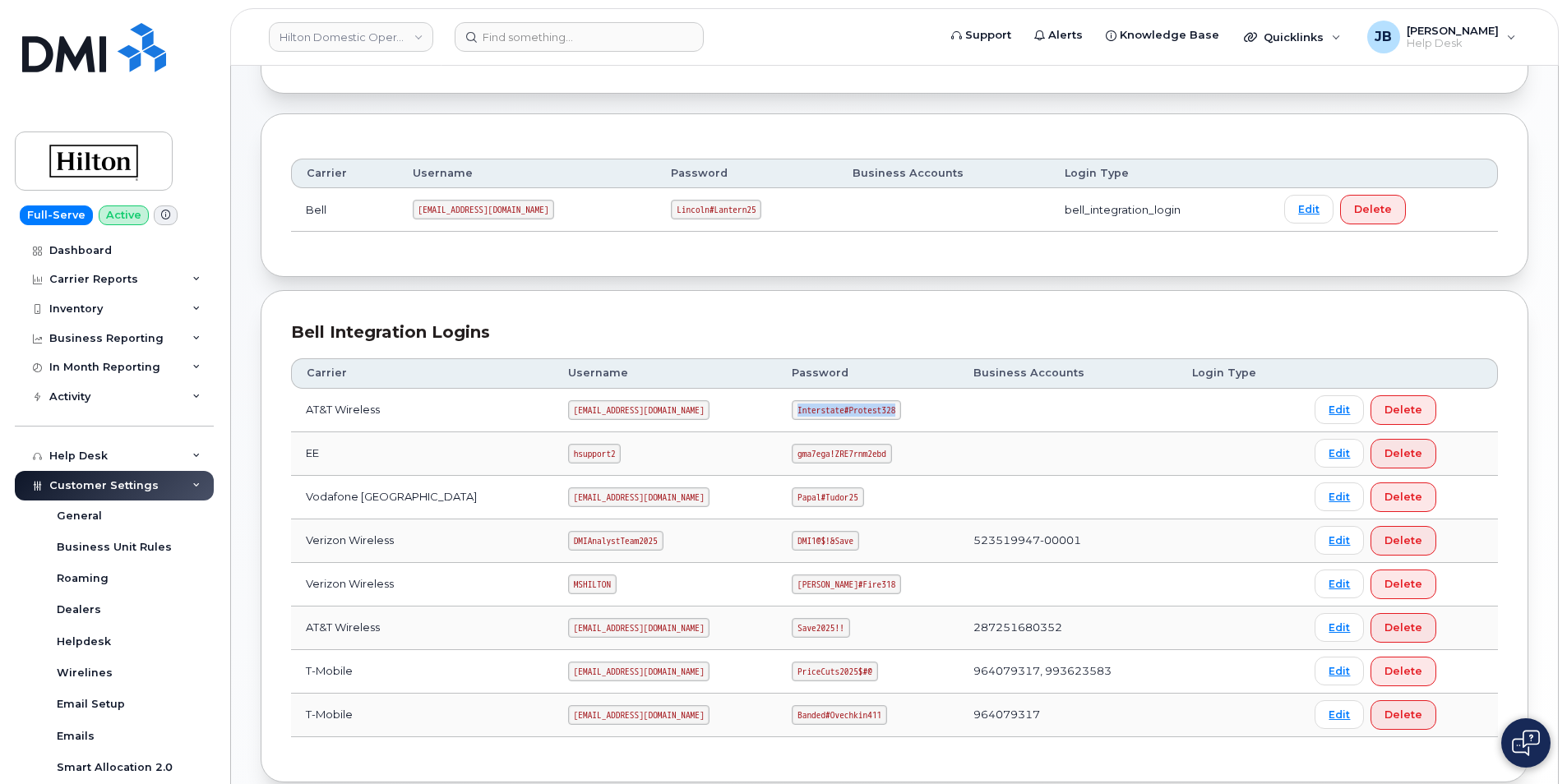 click on "Interstate#Protest328" 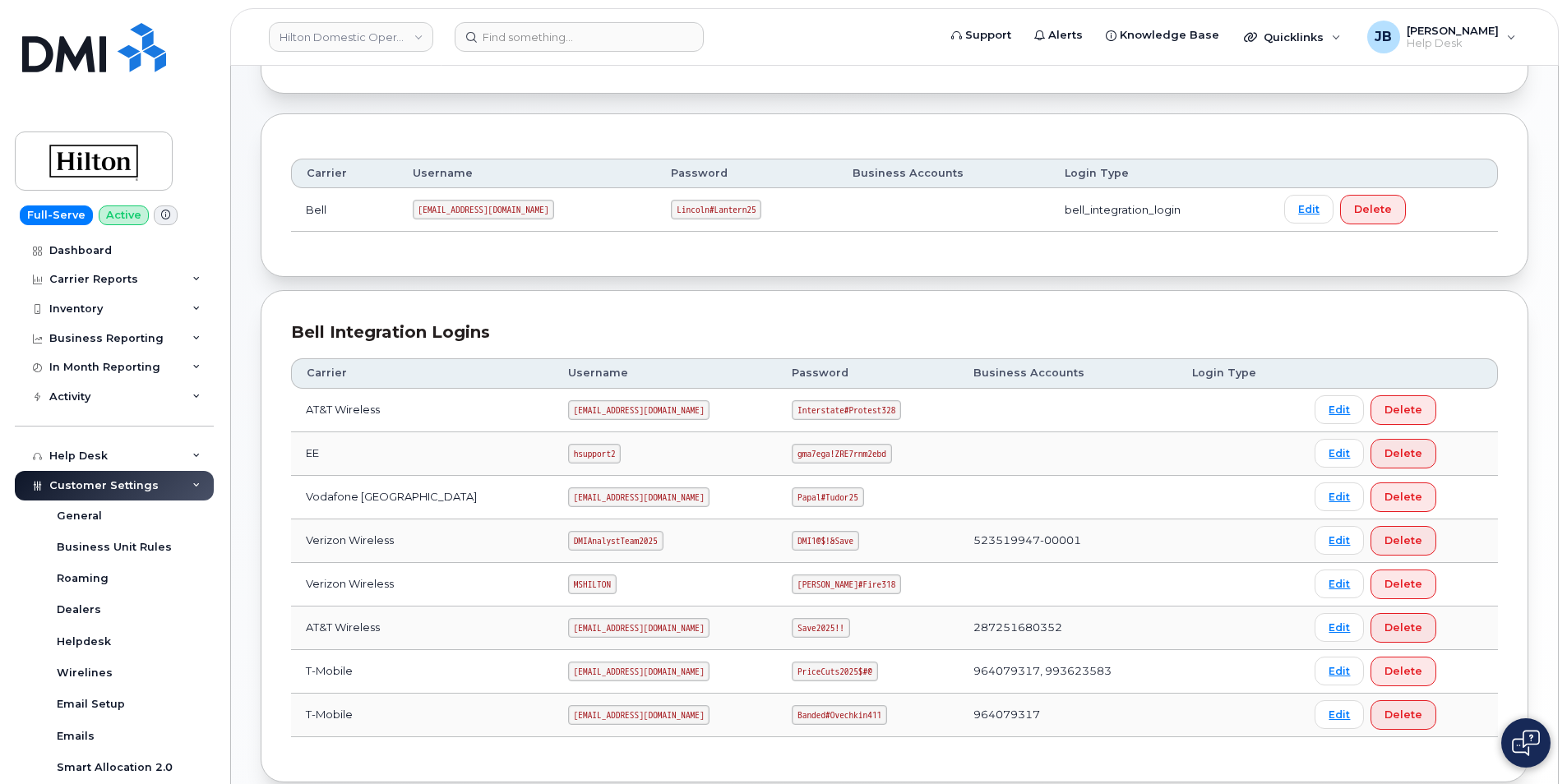 click on "[EMAIL_ADDRESS][DOMAIN_NAME]" 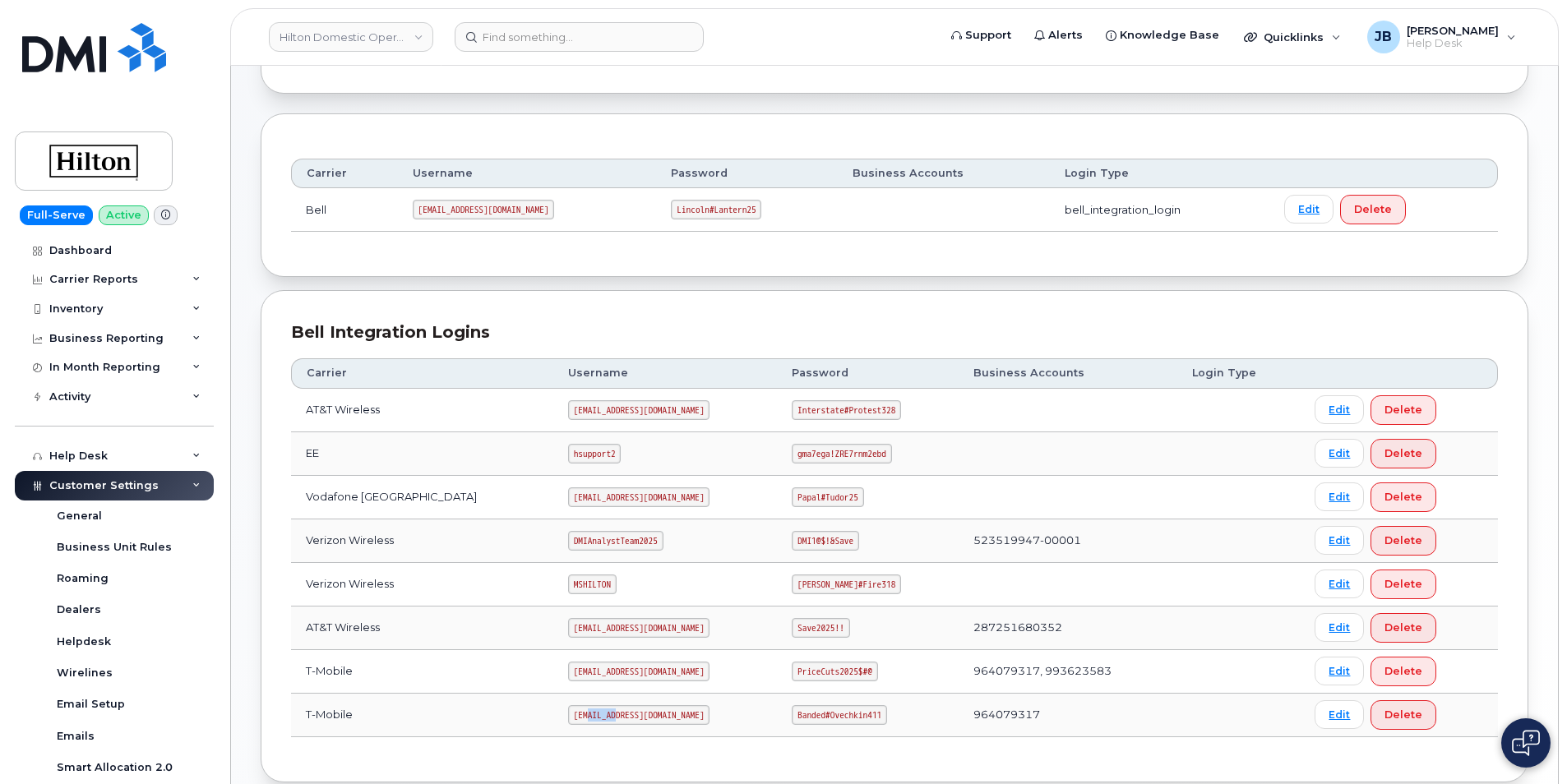 click on "[EMAIL_ADDRESS][DOMAIN_NAME]" 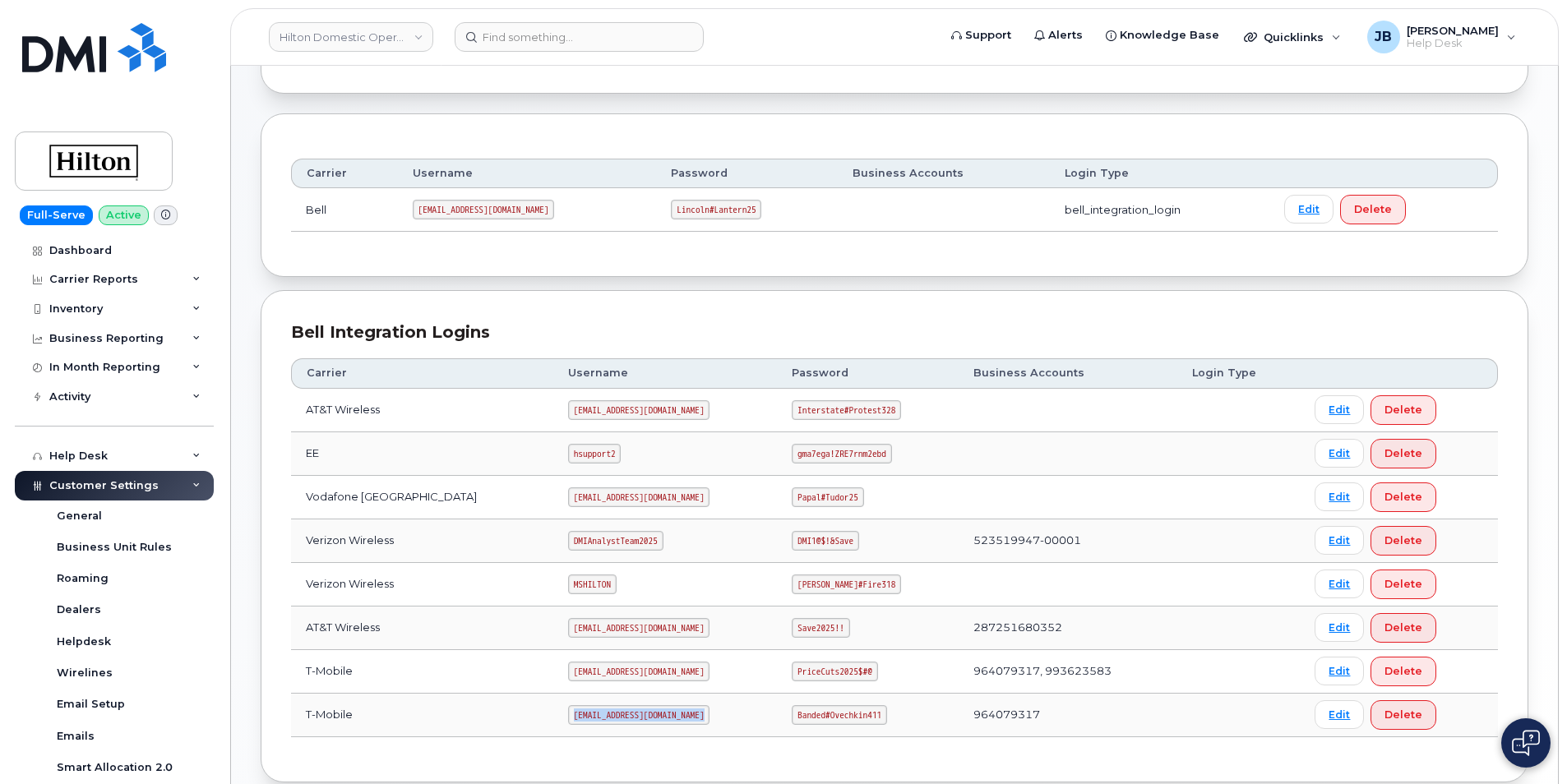 click on "[EMAIL_ADDRESS][DOMAIN_NAME]" 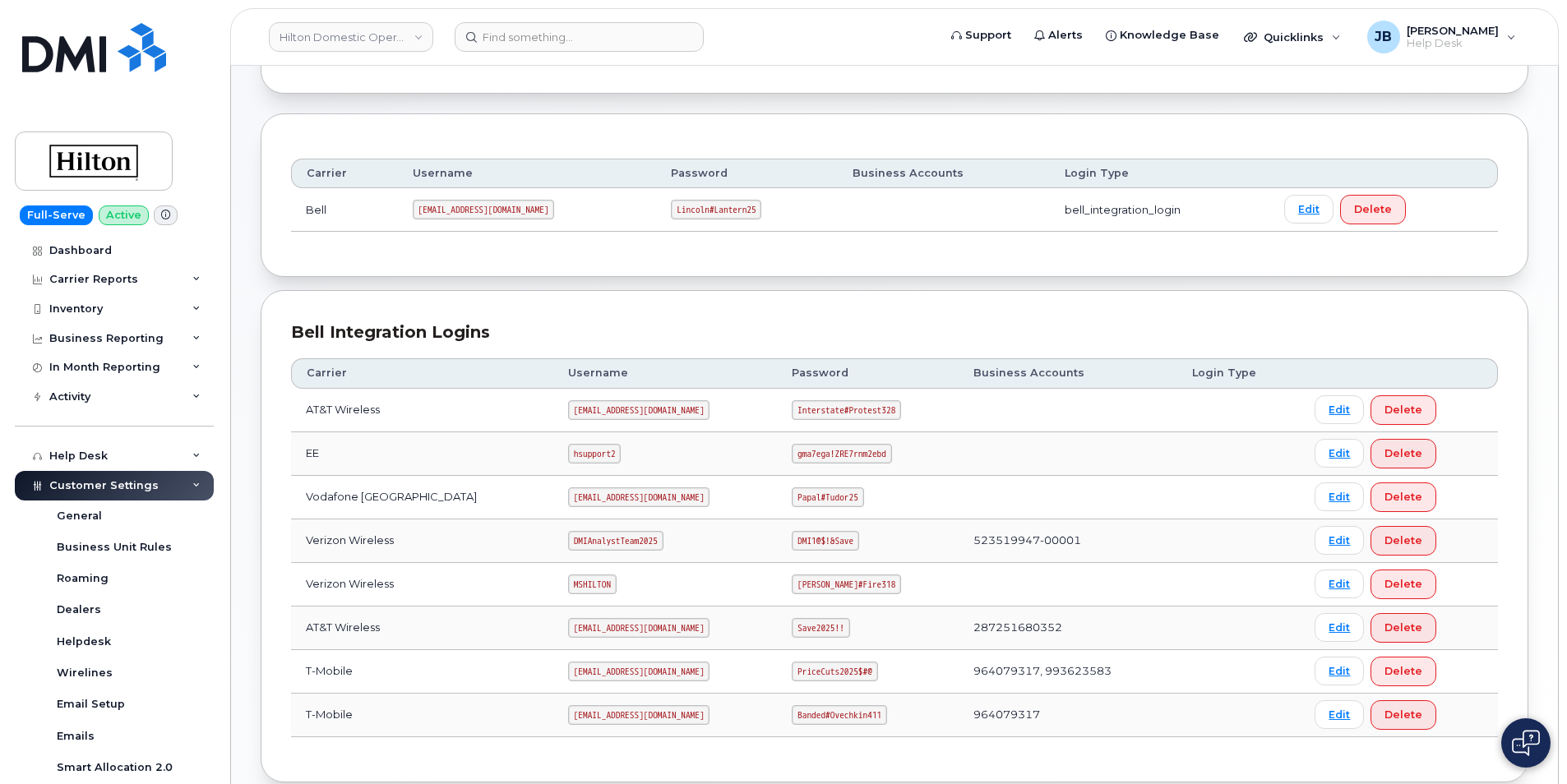 click on "Banded#Ovechkin411" 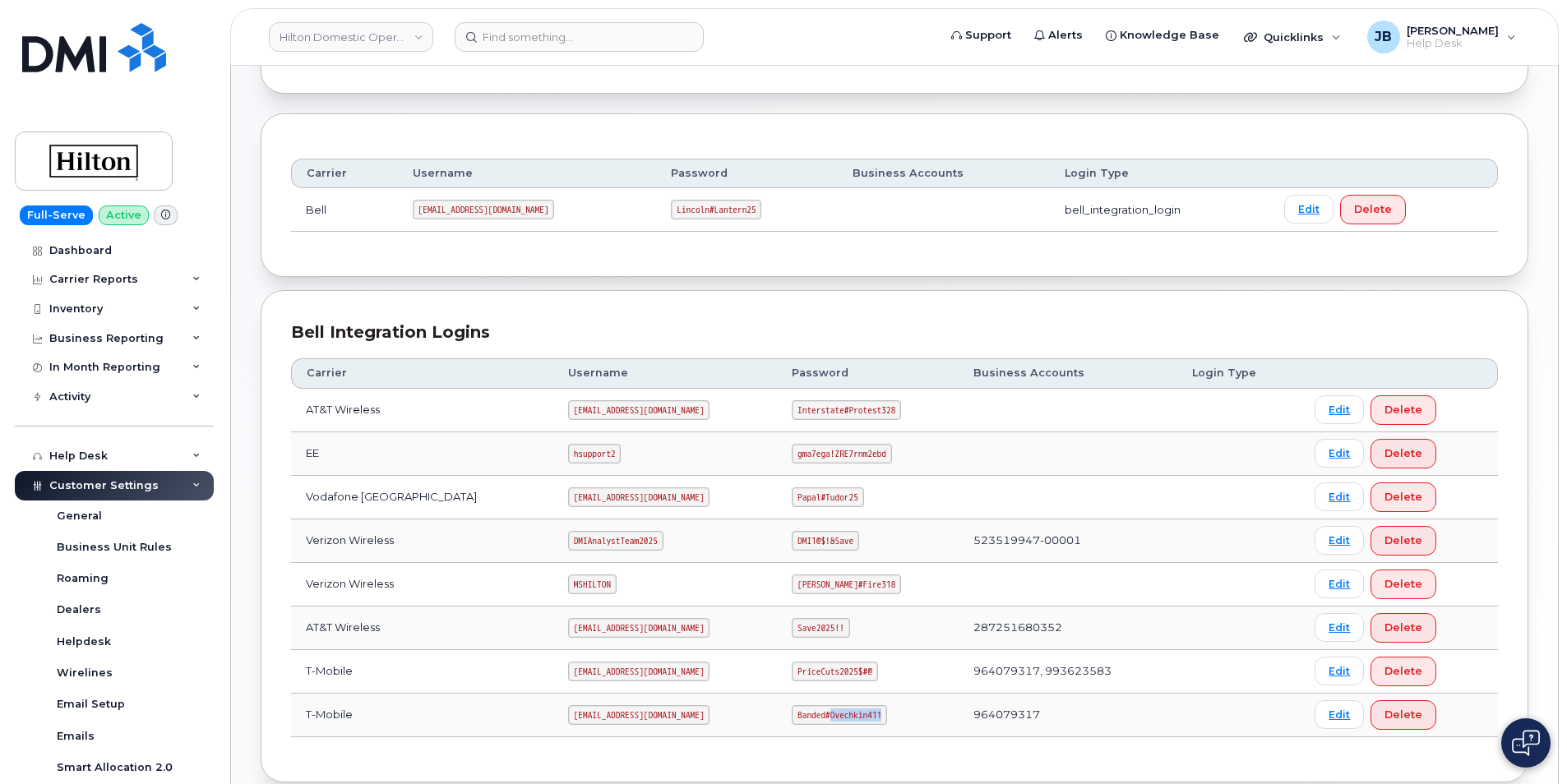 click on "Banded#Ovechkin411" 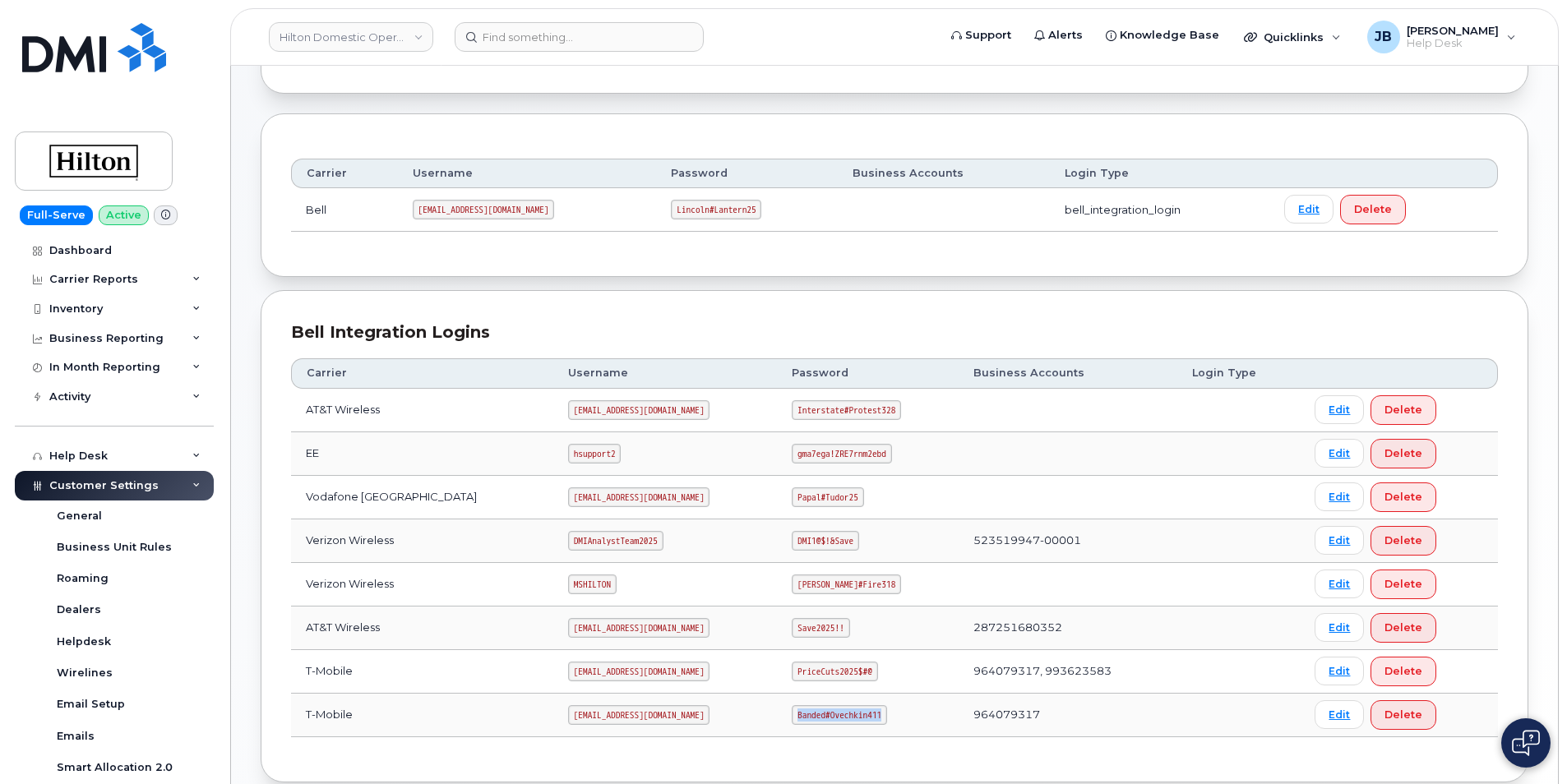 click on "Banded#Ovechkin411" 